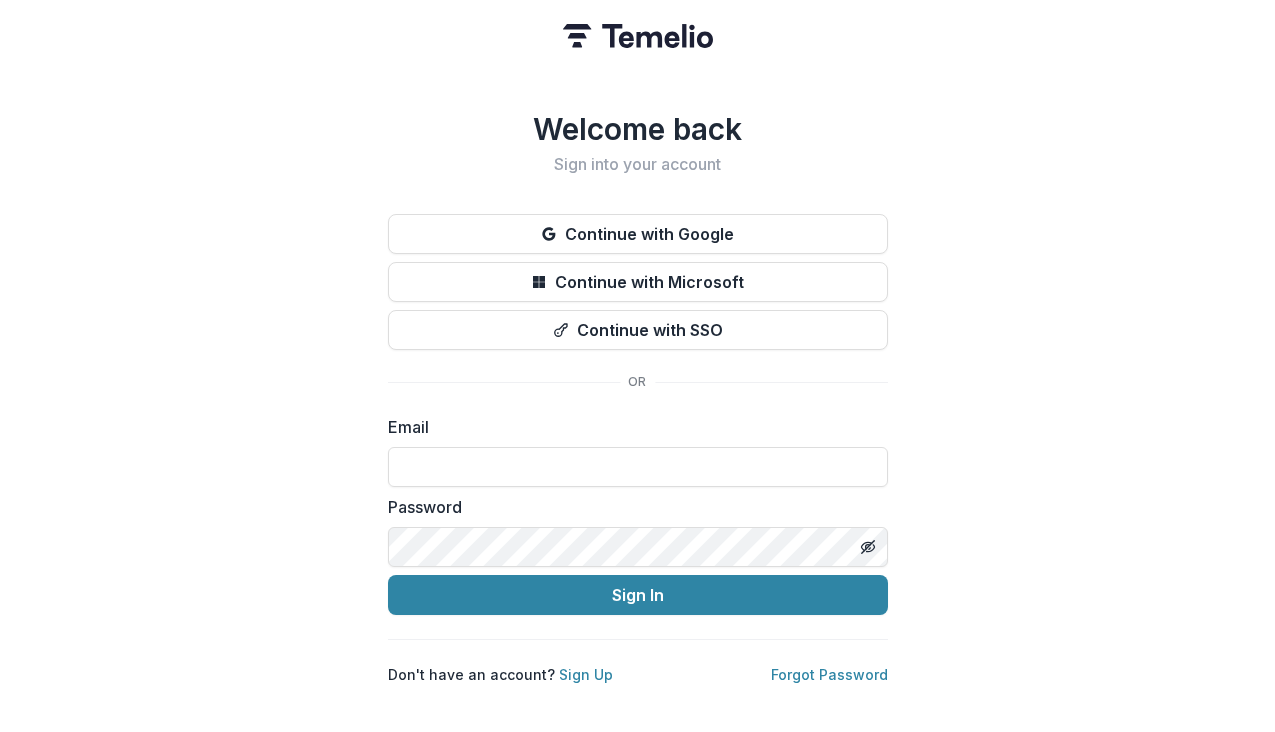 scroll, scrollTop: 0, scrollLeft: 0, axis: both 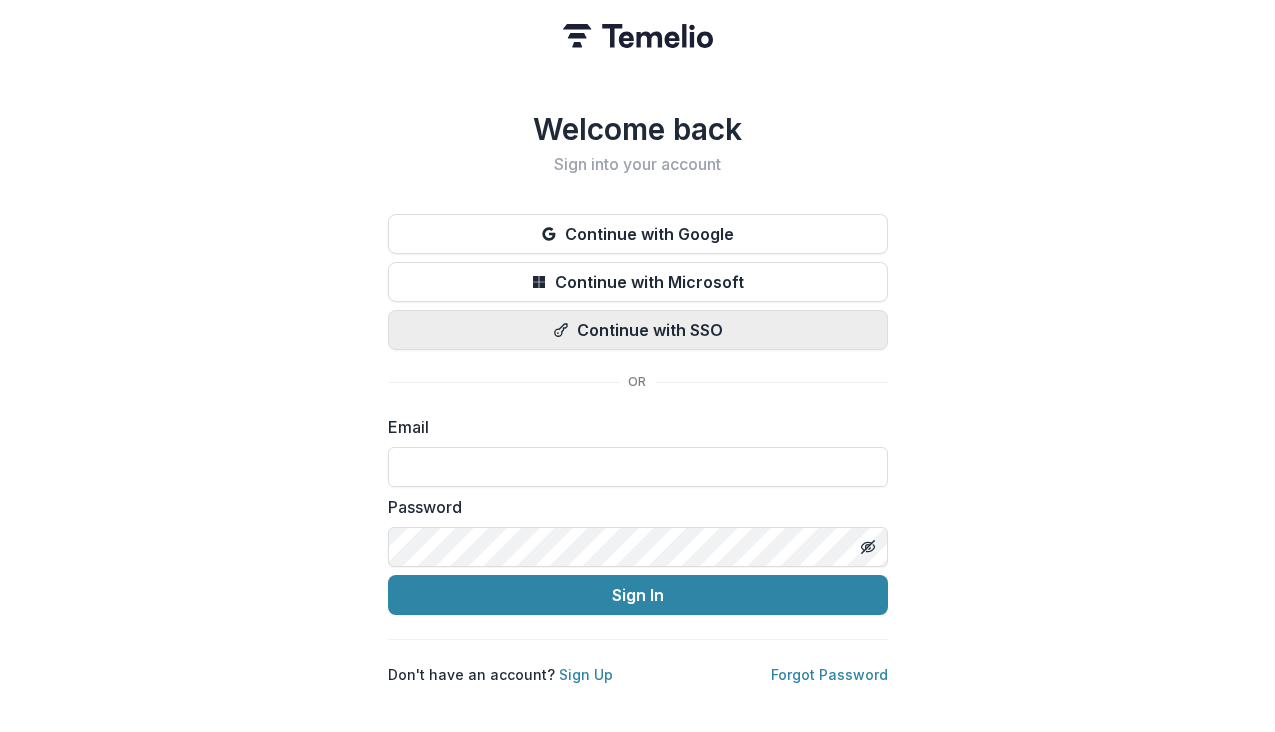 click on "Continue with SSO" at bounding box center (638, 330) 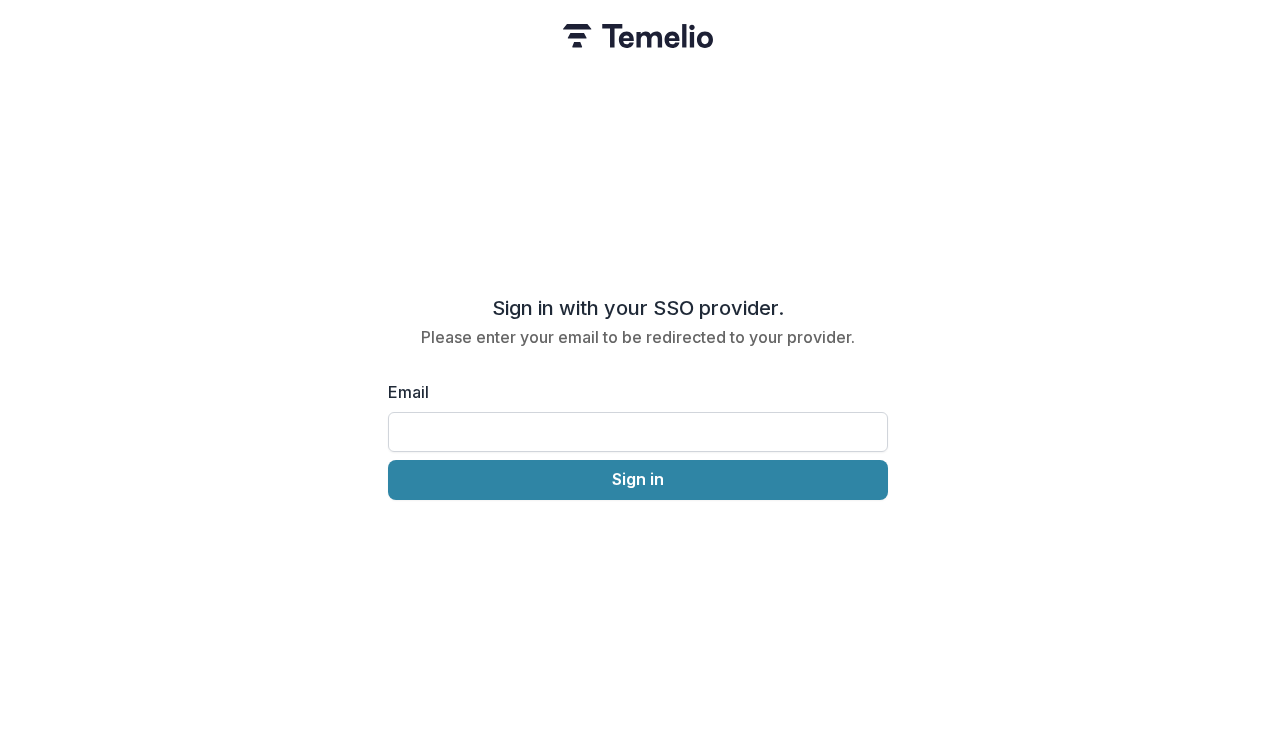 click on "Email" at bounding box center [638, 432] 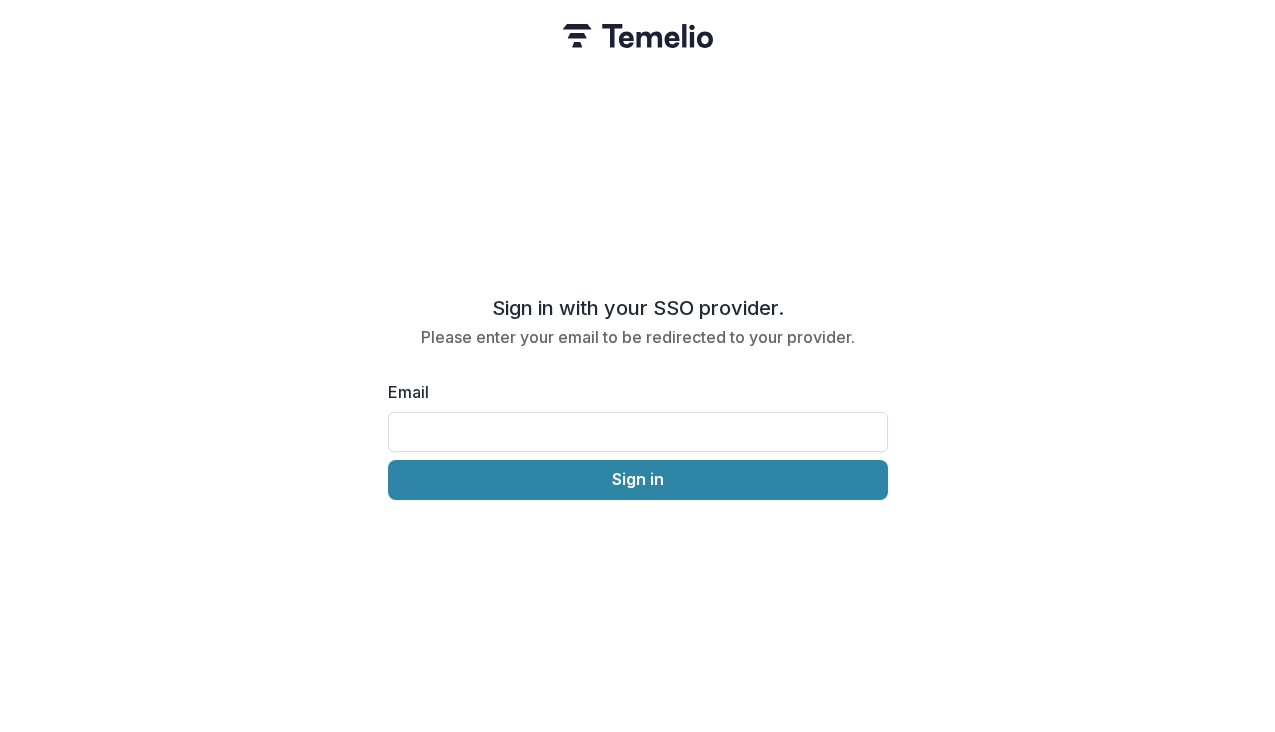 type on "**********" 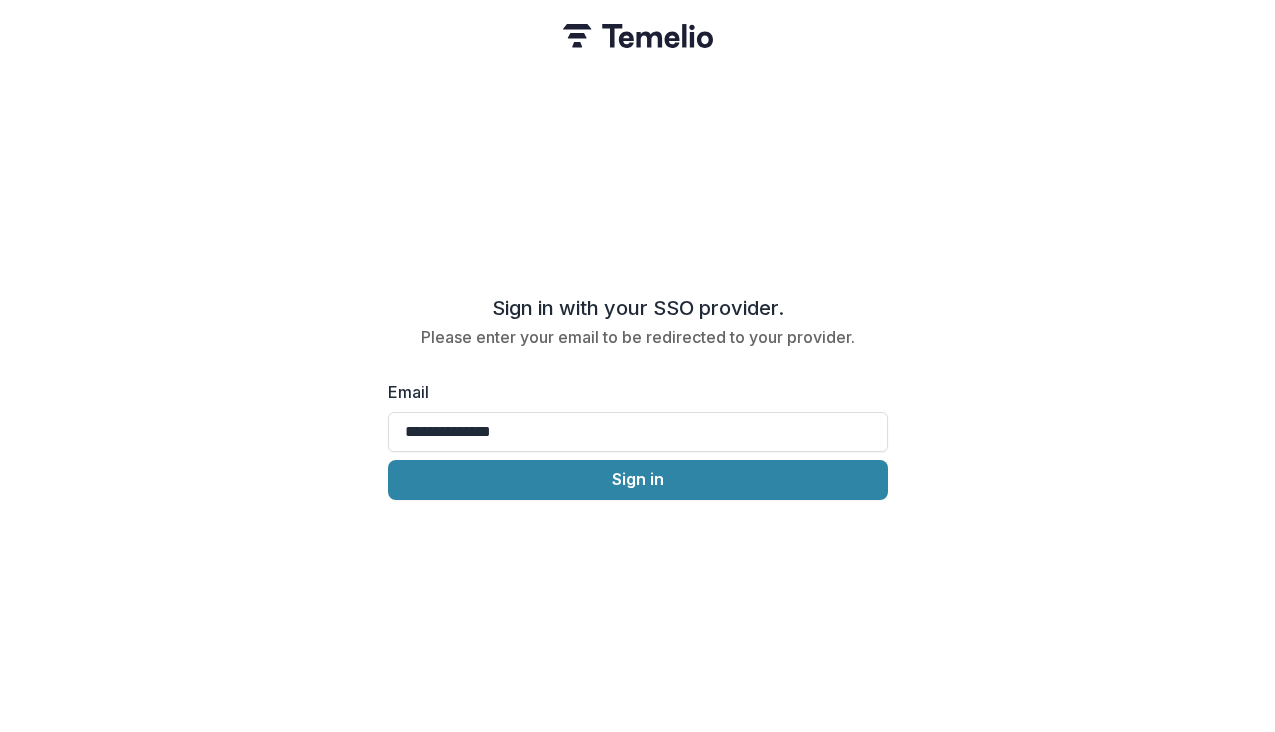 click on "**********" at bounding box center [637, 366] 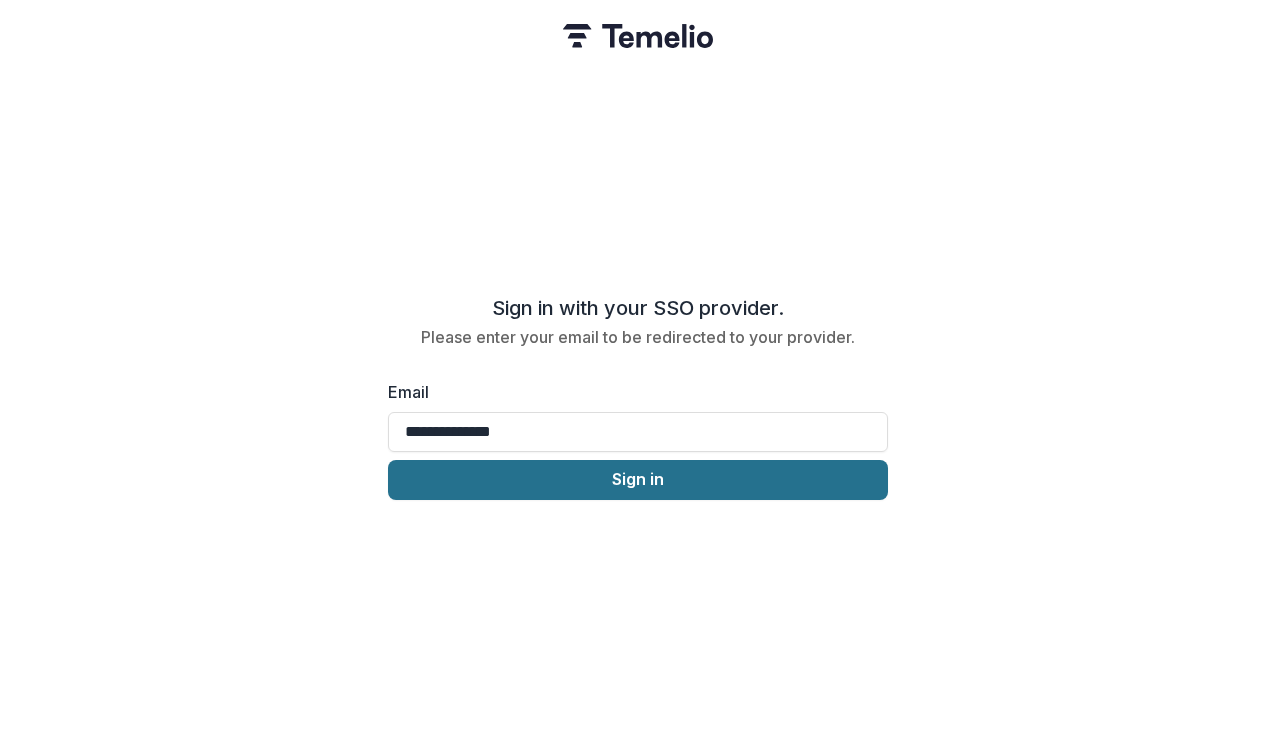 click on "Sign in" at bounding box center [638, 480] 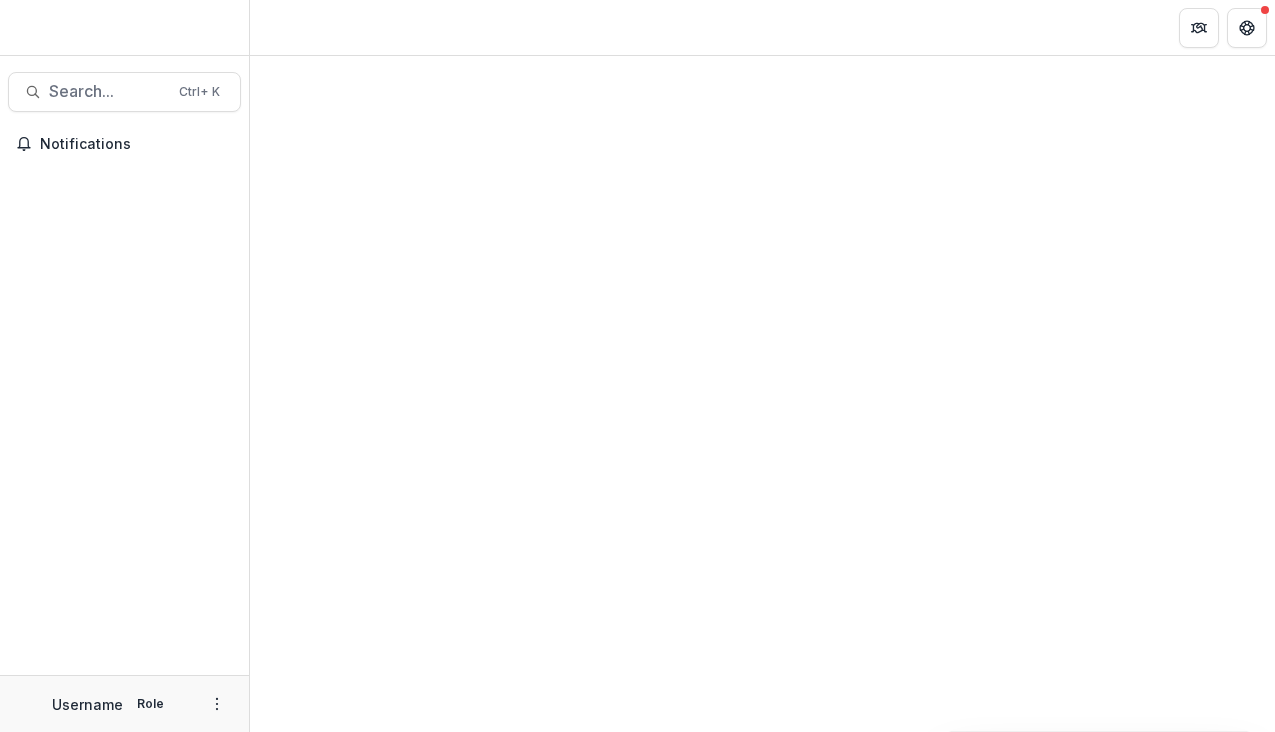 scroll, scrollTop: 0, scrollLeft: 0, axis: both 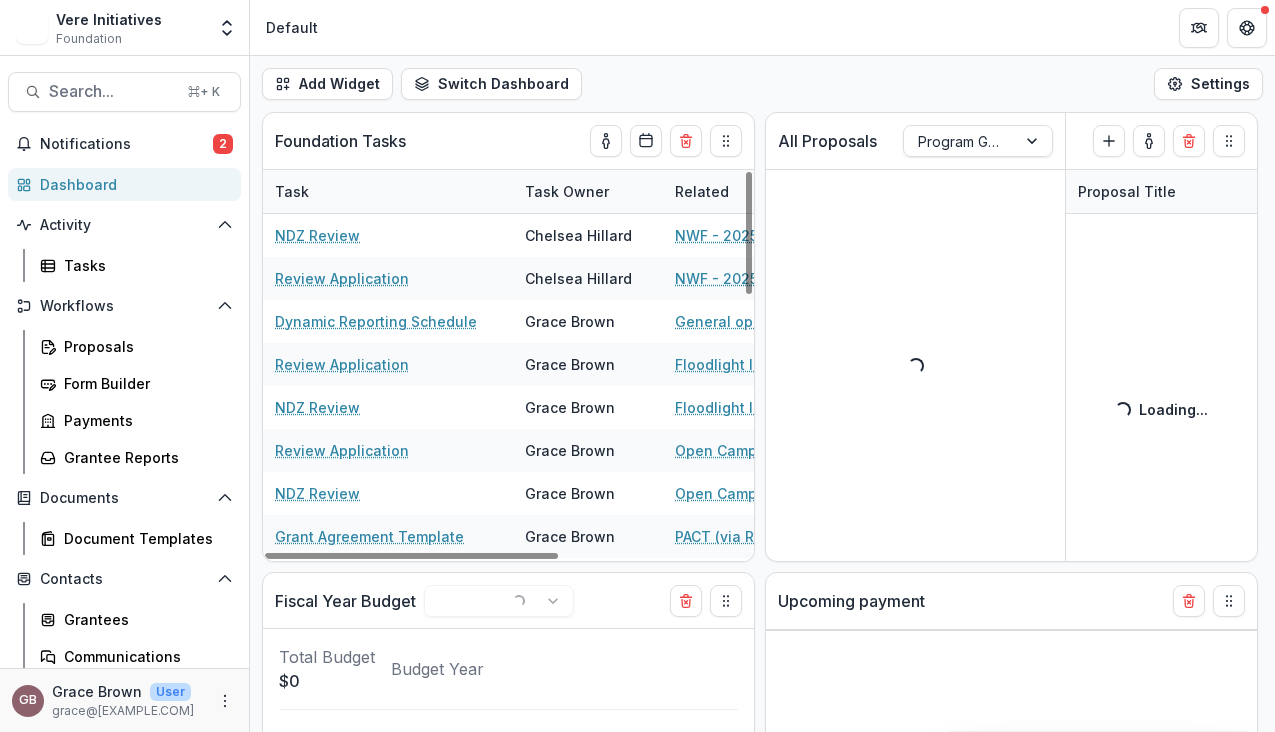 select on "******" 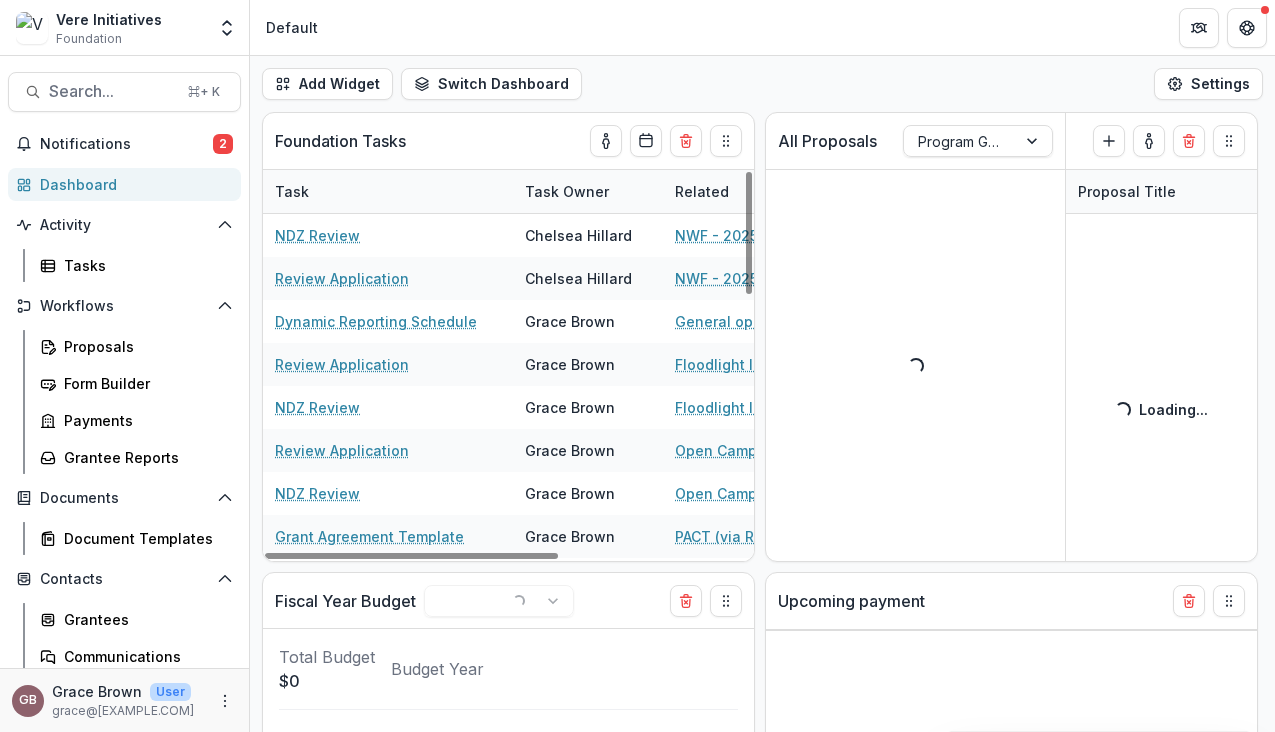 select on "******" 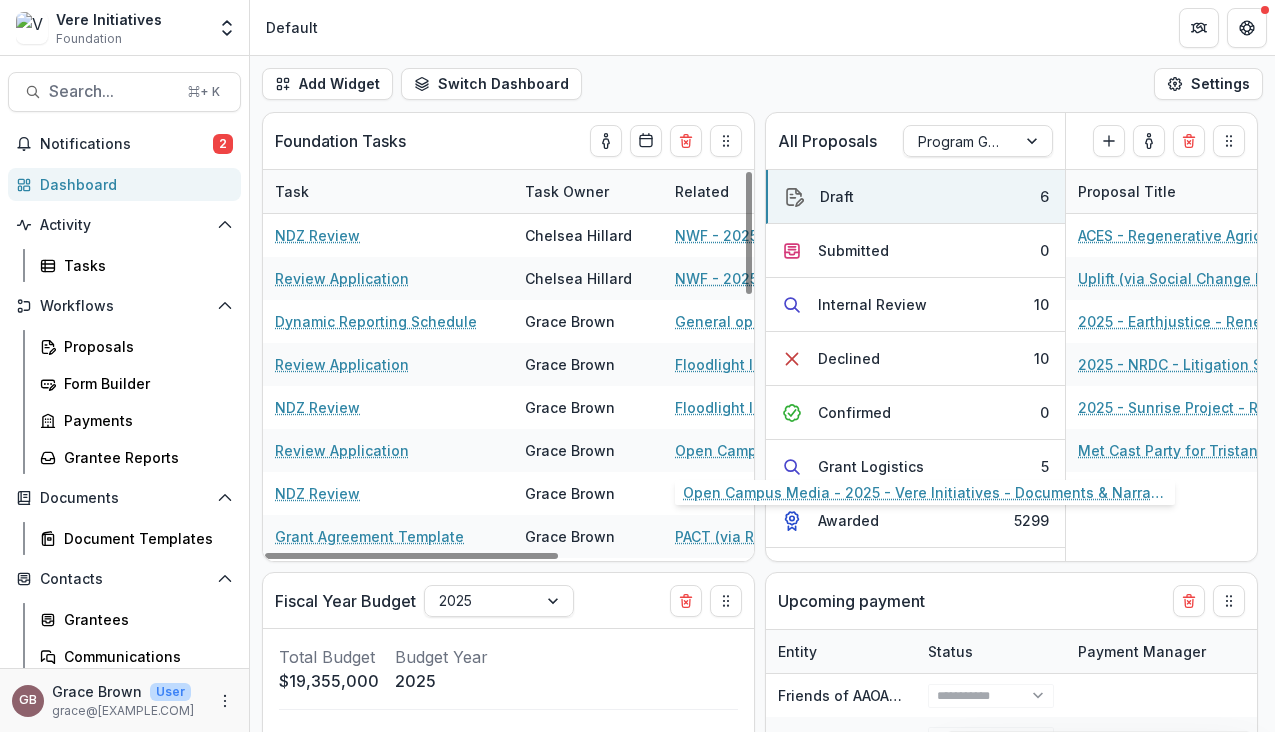select on "******" 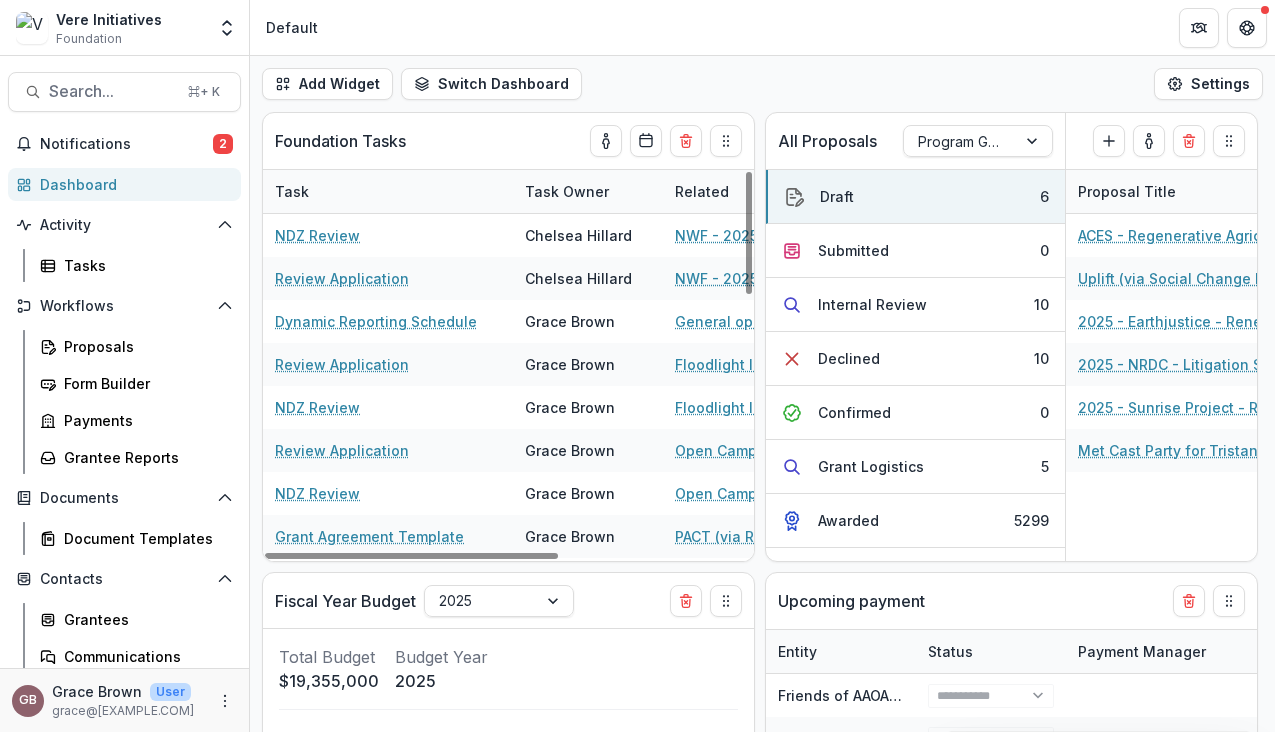 click on "Search... ⌘  + K Notifications 2 Dashboard Activity Tasks Workflows Proposals Form Builder Payments Grantee Reports Documents Document Templates Contacts Grantees Communications Data & Reporting Dashboard Advanced Analytics Data Report GB Grace Brown User grace@[EXAMPLE.COM]" at bounding box center (125, 394) 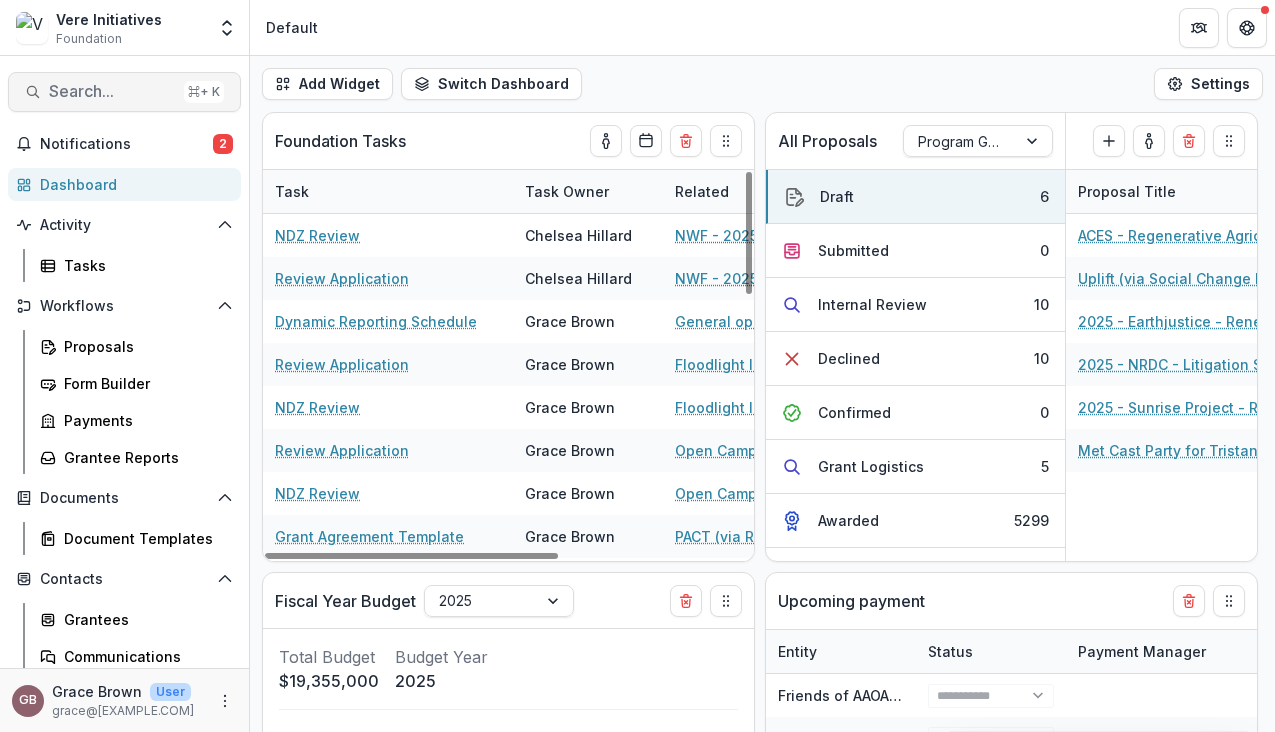 click on "Search..." at bounding box center (112, 91) 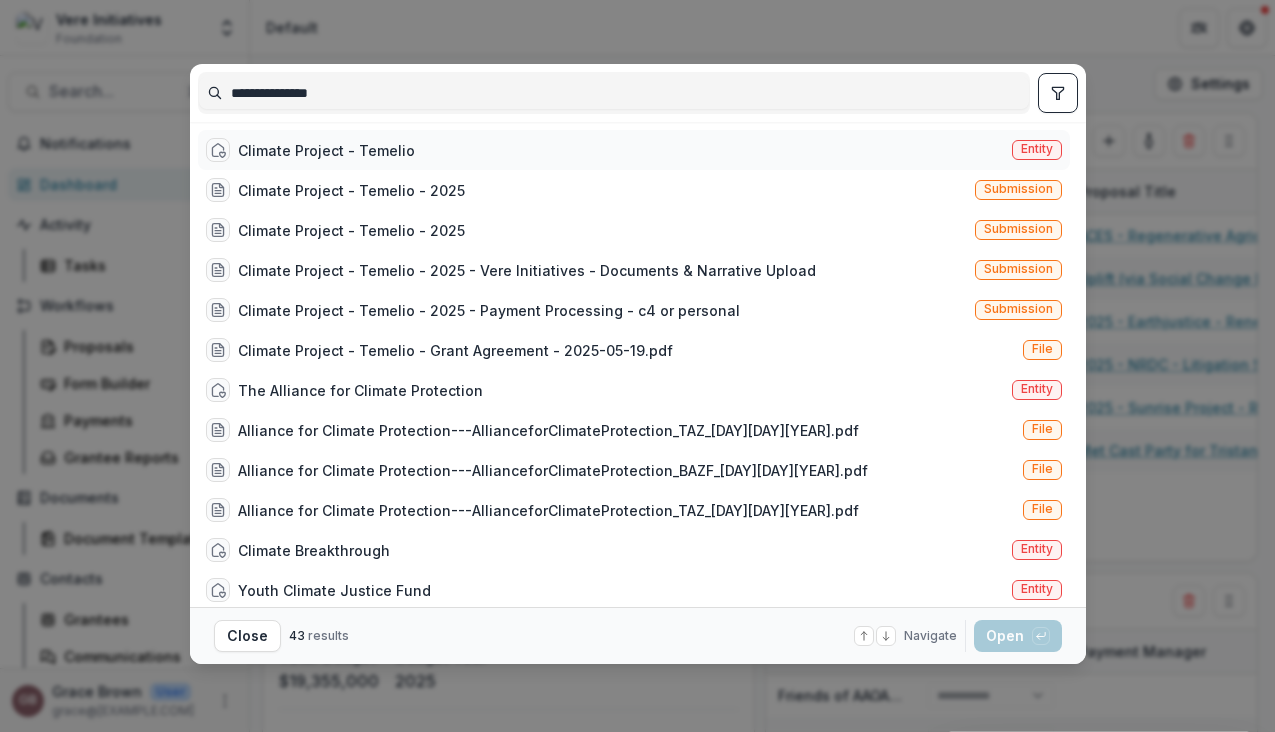 type on "**********" 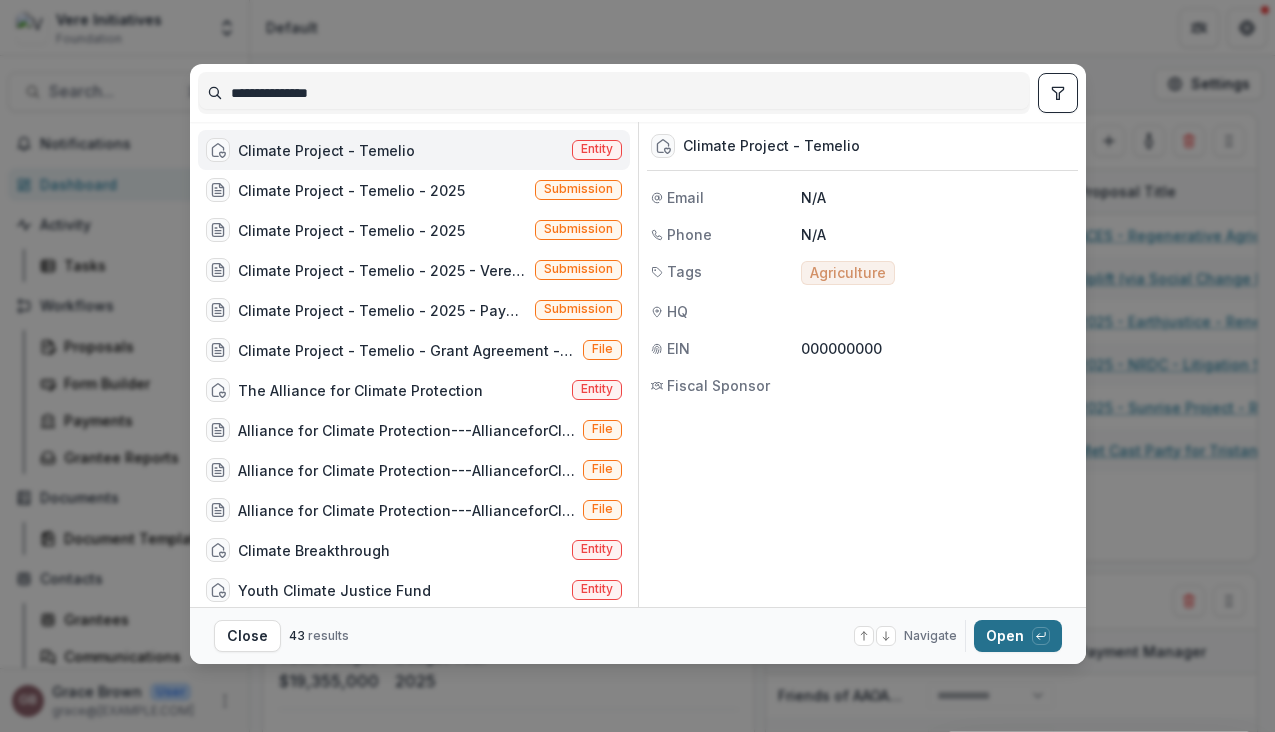 click on "Open with enter key" at bounding box center (1018, 636) 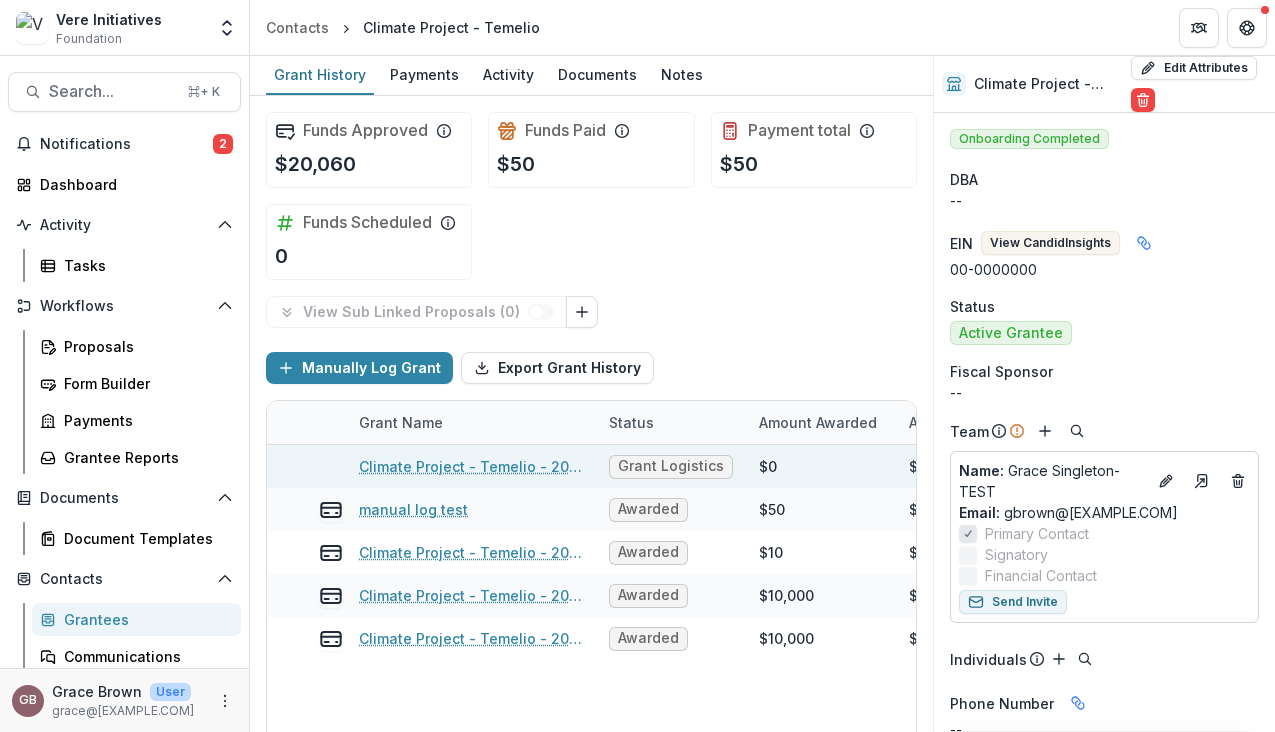 click on "Climate Project - Temelio - 2025 - Payment Processing - c4 or personal" at bounding box center [472, 466] 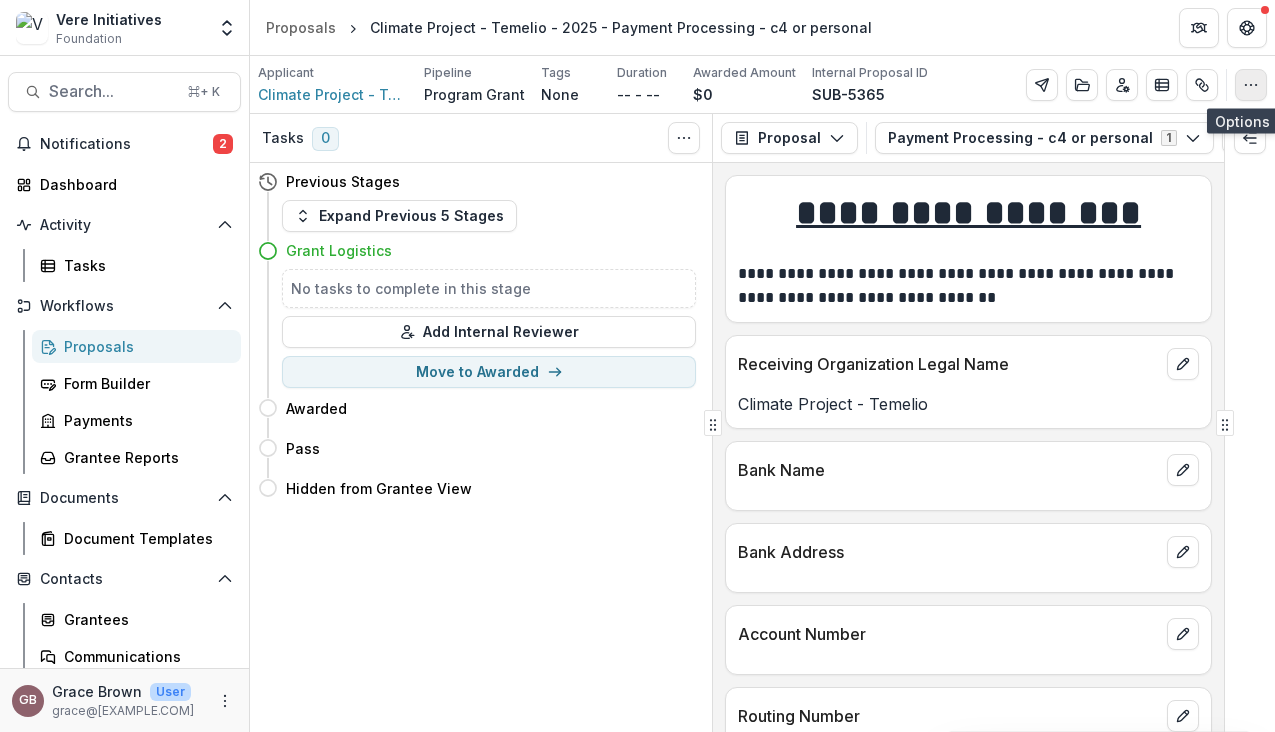 click at bounding box center [1251, 85] 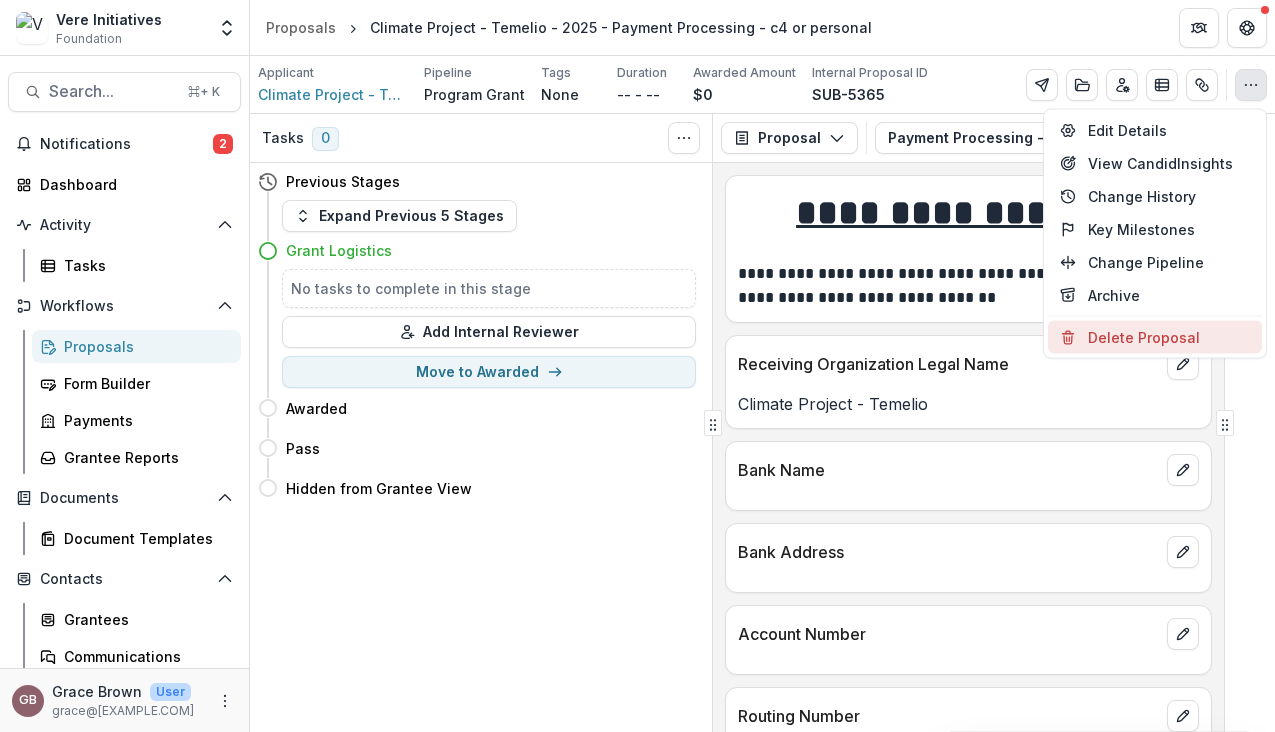 click on "Delete Proposal" at bounding box center (1155, 337) 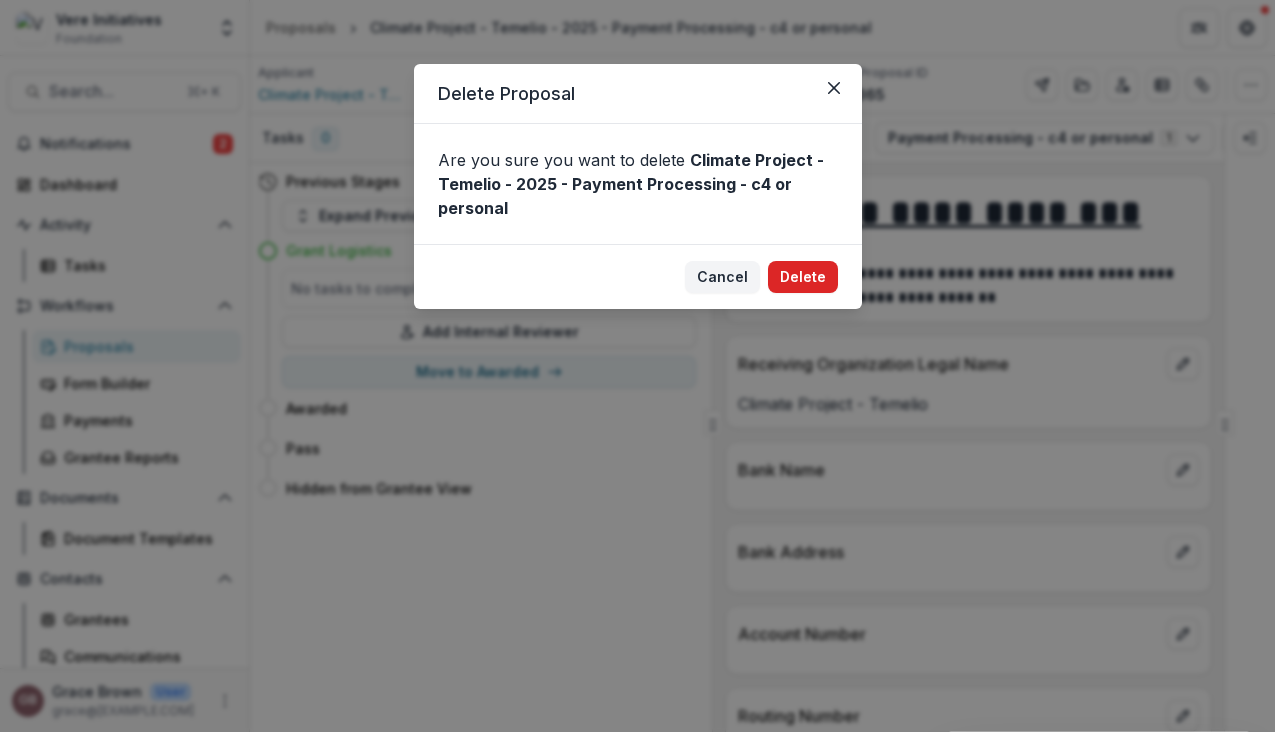 click on "Delete" at bounding box center [803, 277] 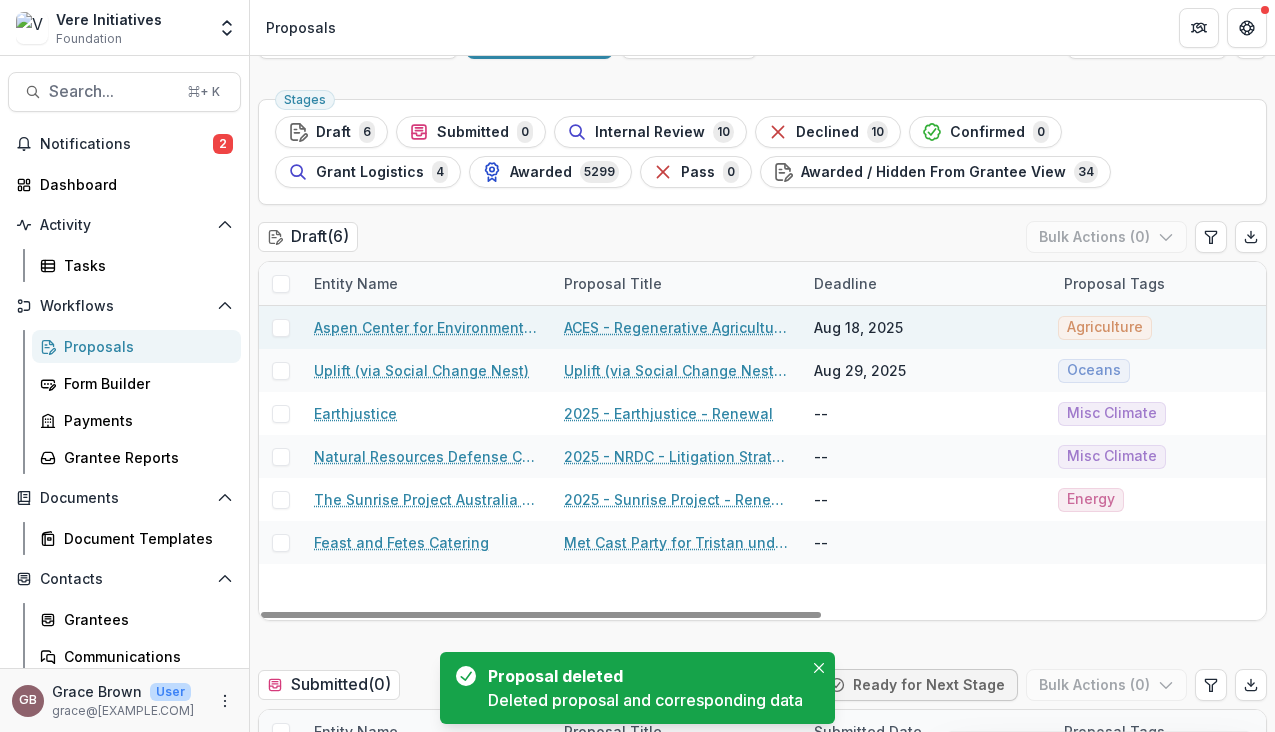 scroll, scrollTop: 50, scrollLeft: 0, axis: vertical 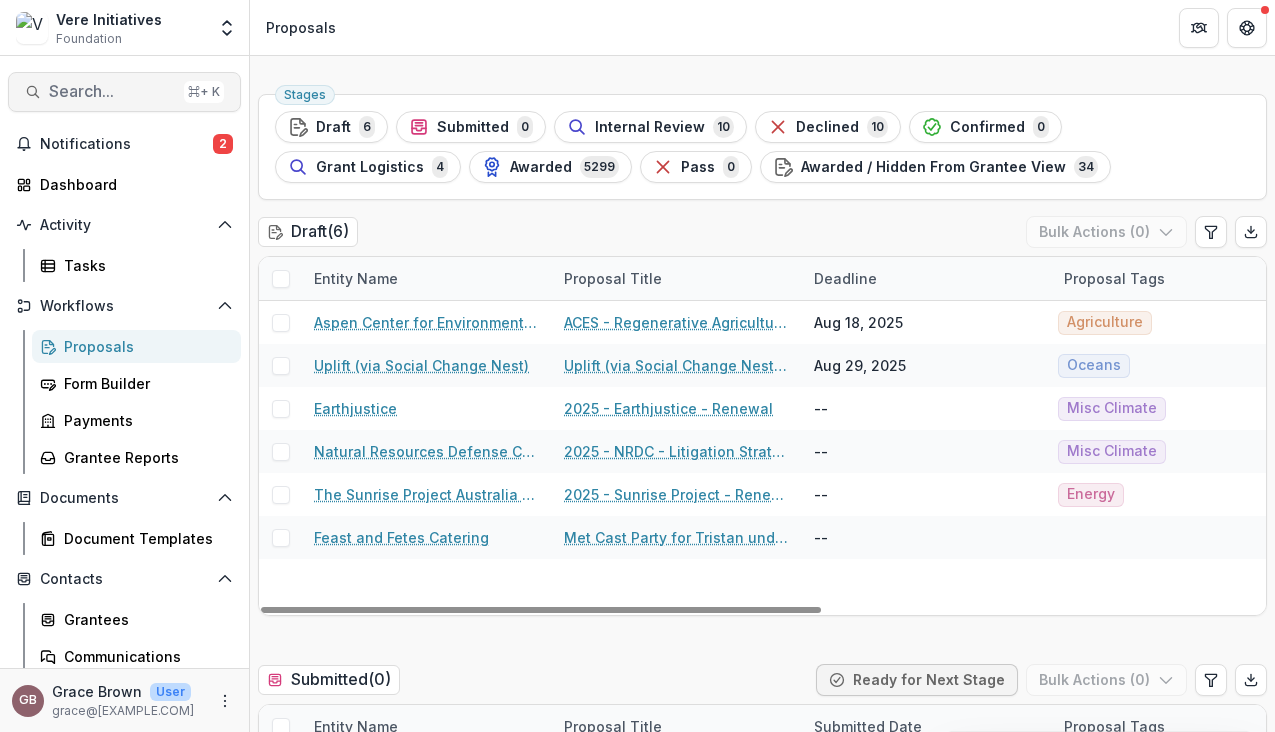 click on "Search..." at bounding box center (112, 91) 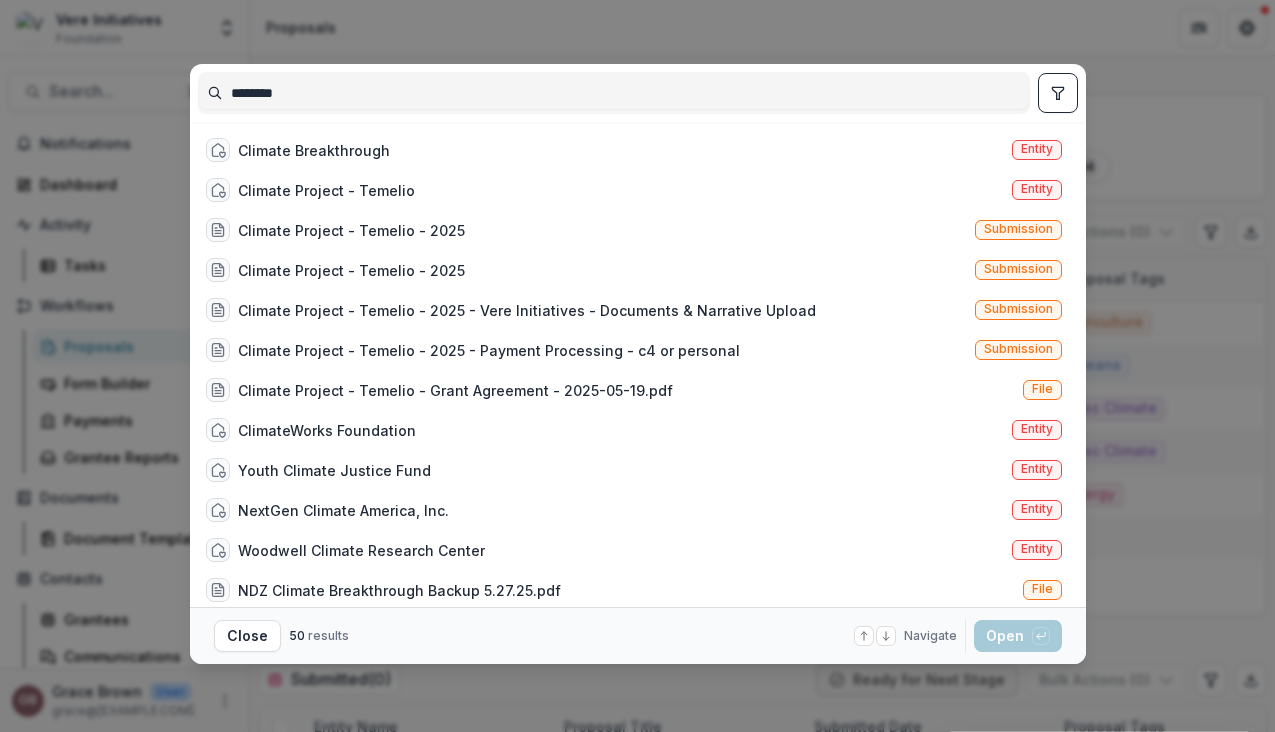 type on "*******" 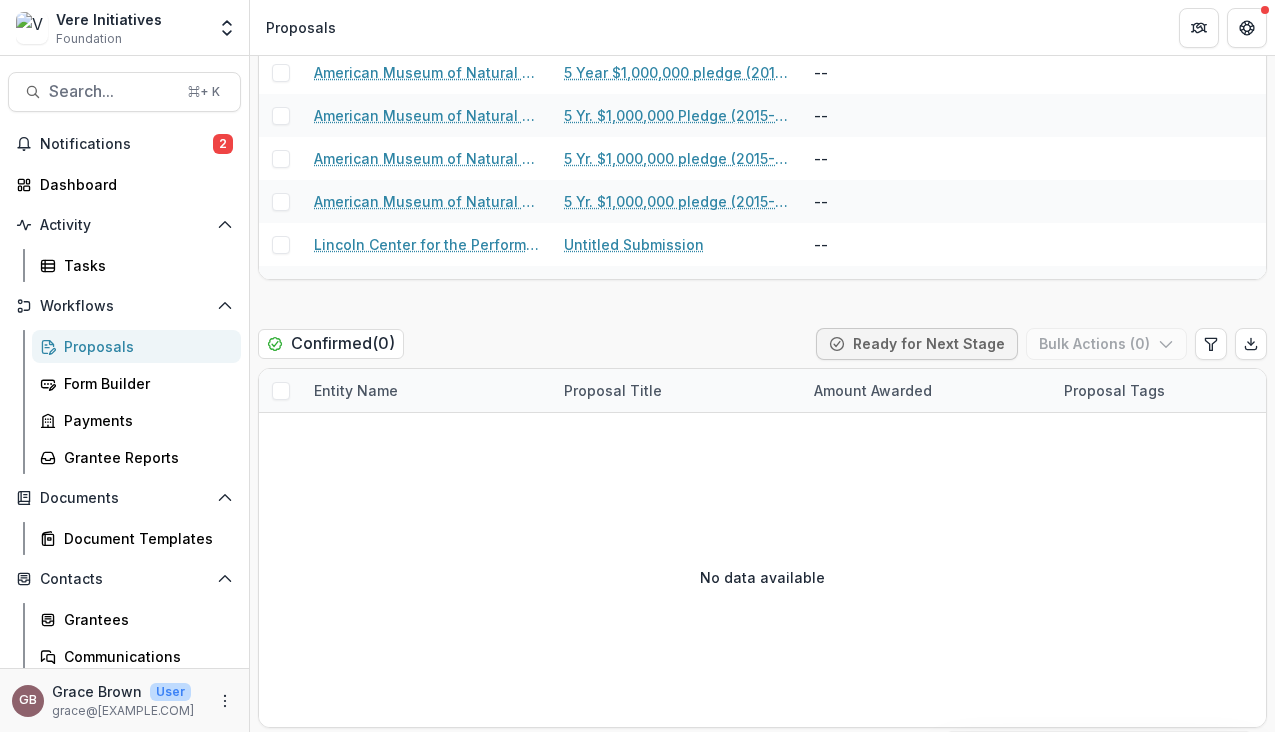 scroll, scrollTop: 1776, scrollLeft: 0, axis: vertical 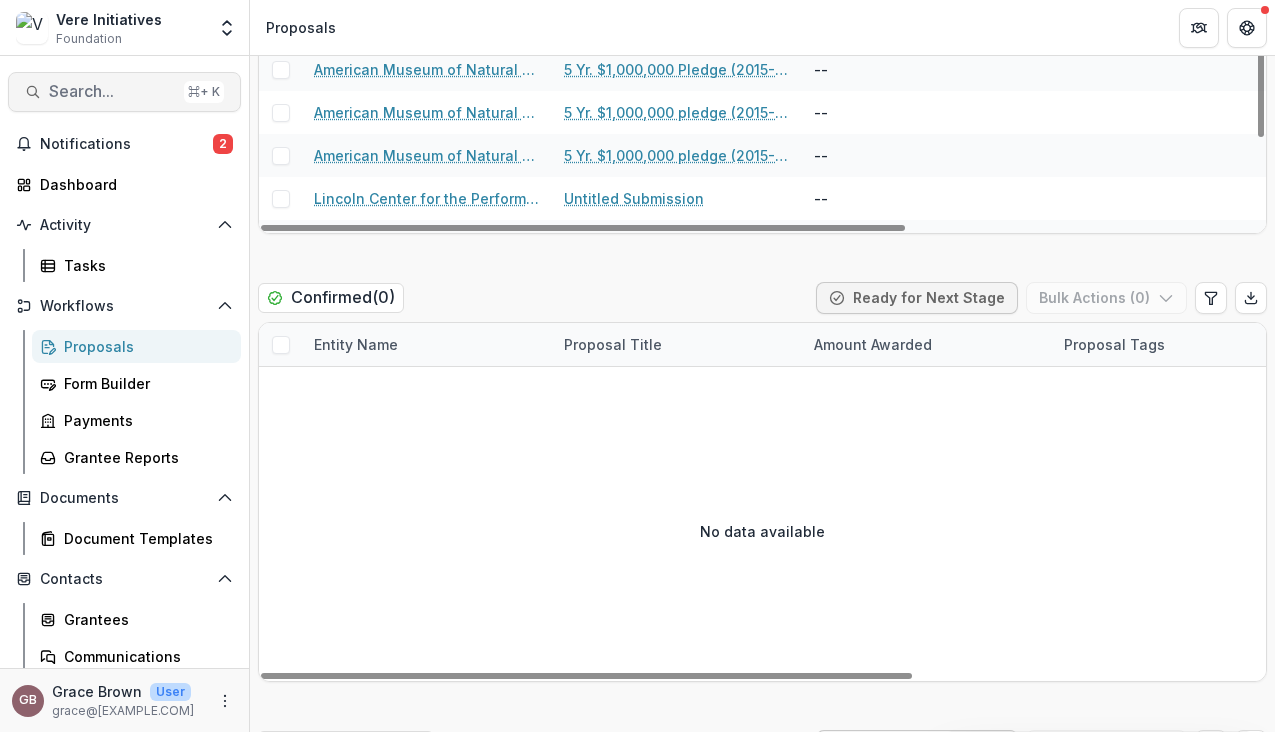 click on "Search..." at bounding box center (112, 91) 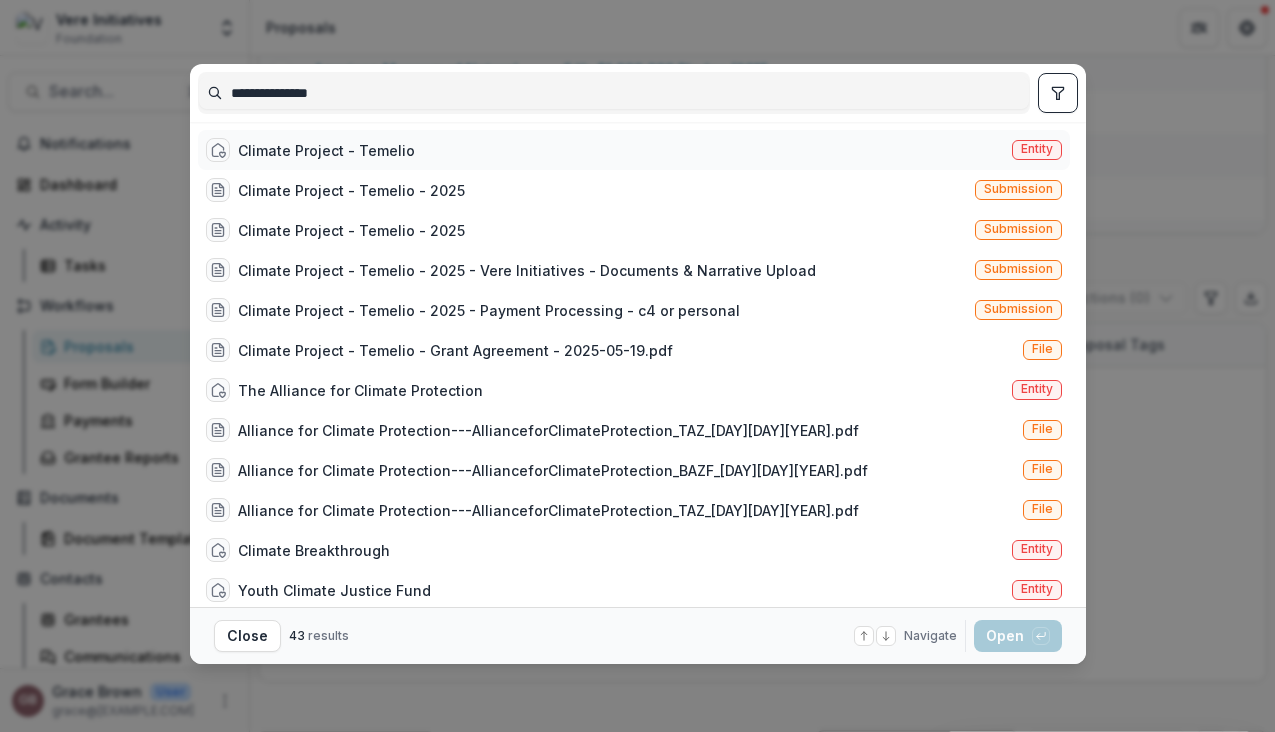 type on "**********" 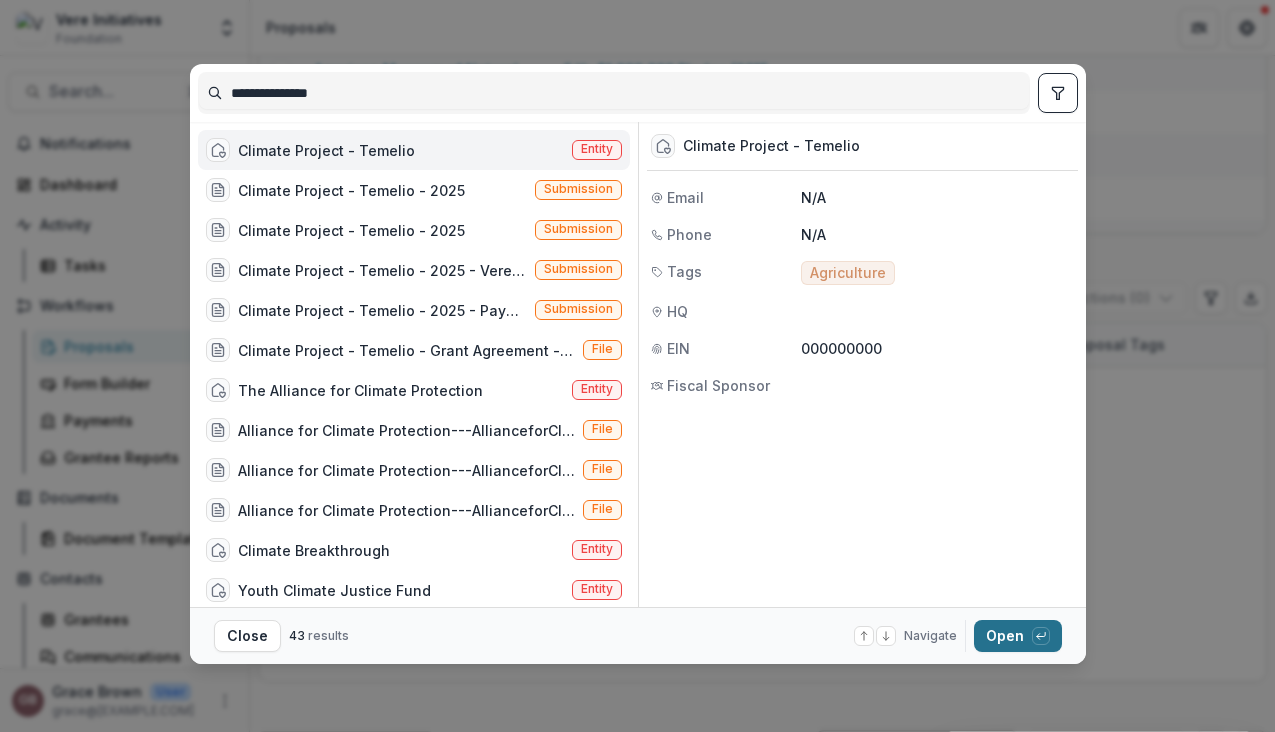 click on "Open with enter key" at bounding box center (1018, 636) 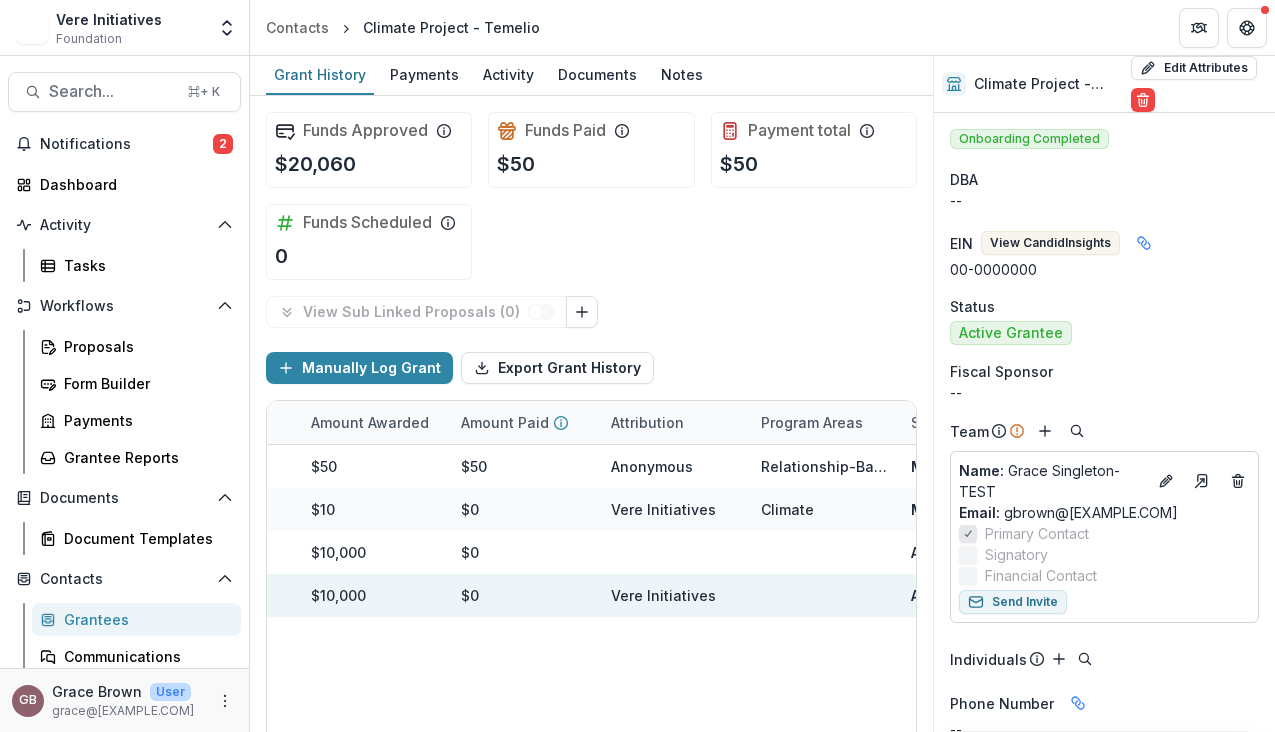scroll, scrollTop: 0, scrollLeft: 736, axis: horizontal 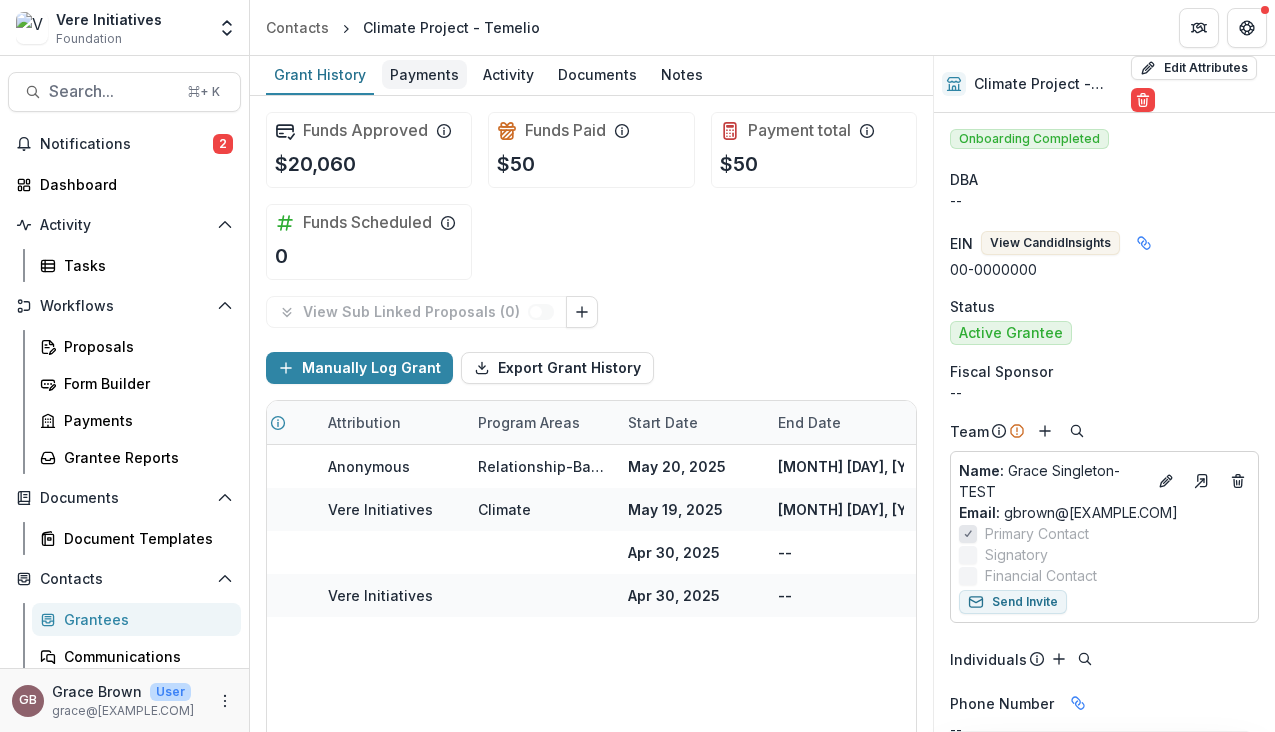 click on "Payments" at bounding box center (424, 74) 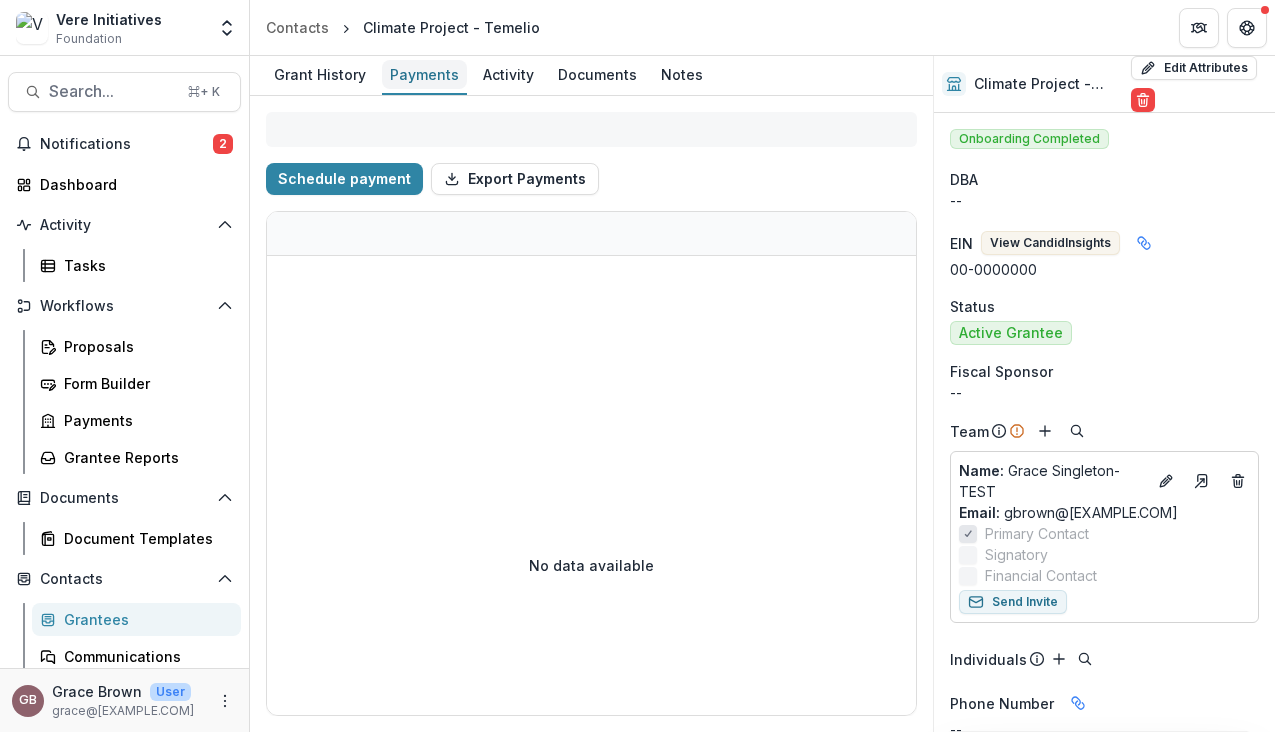 select on "****" 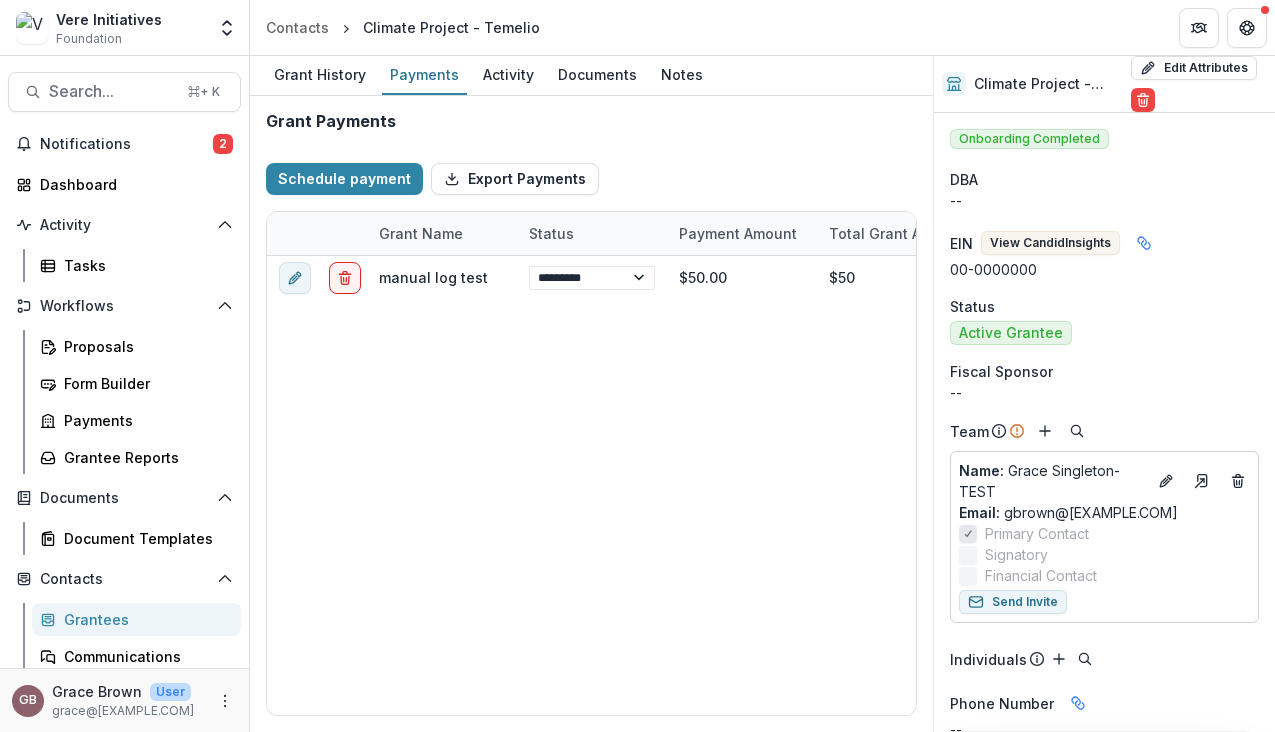 select on "****" 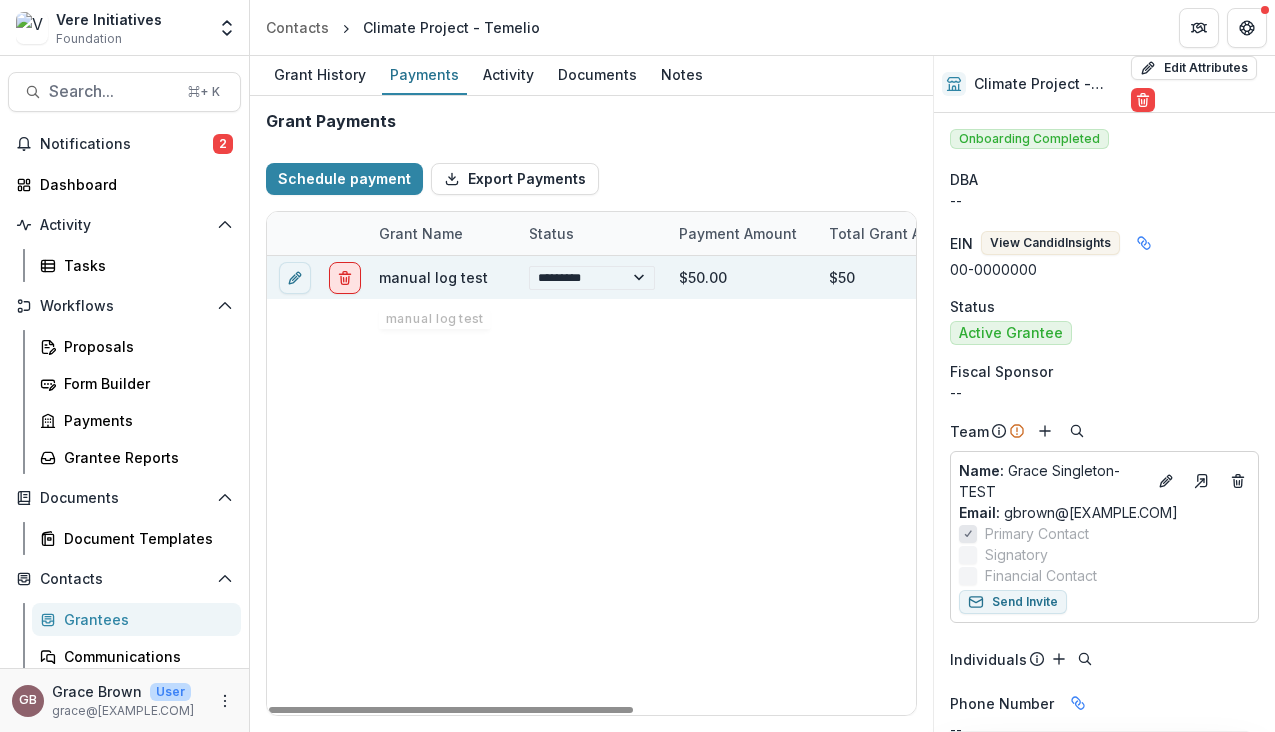 click at bounding box center [345, 278] 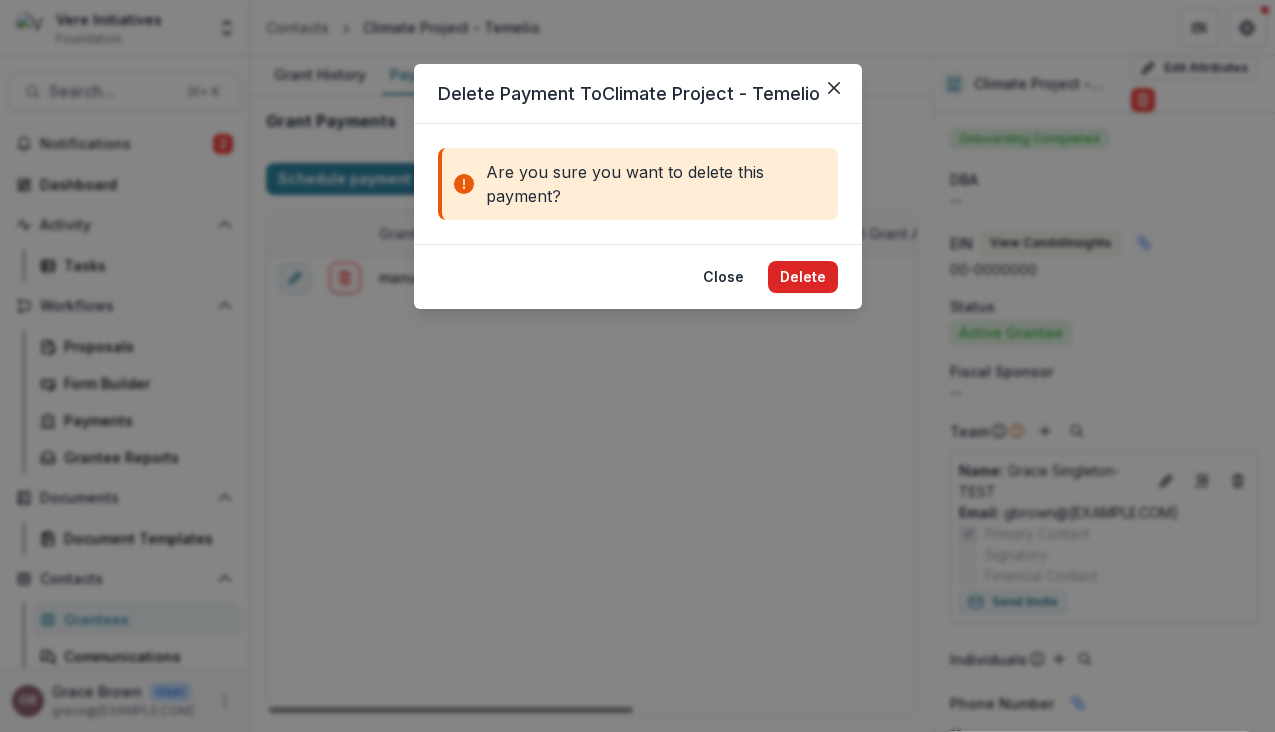 click on "Delete" at bounding box center [803, 277] 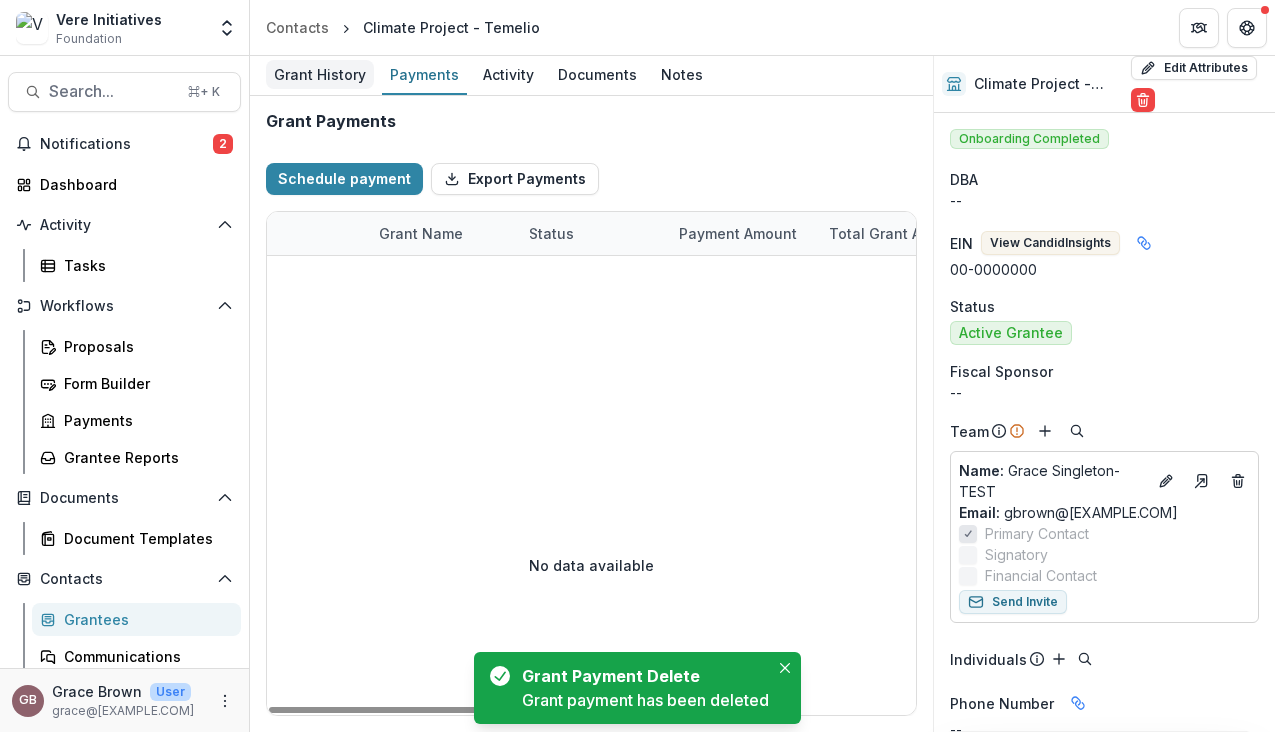 click on "Grant History" at bounding box center (320, 74) 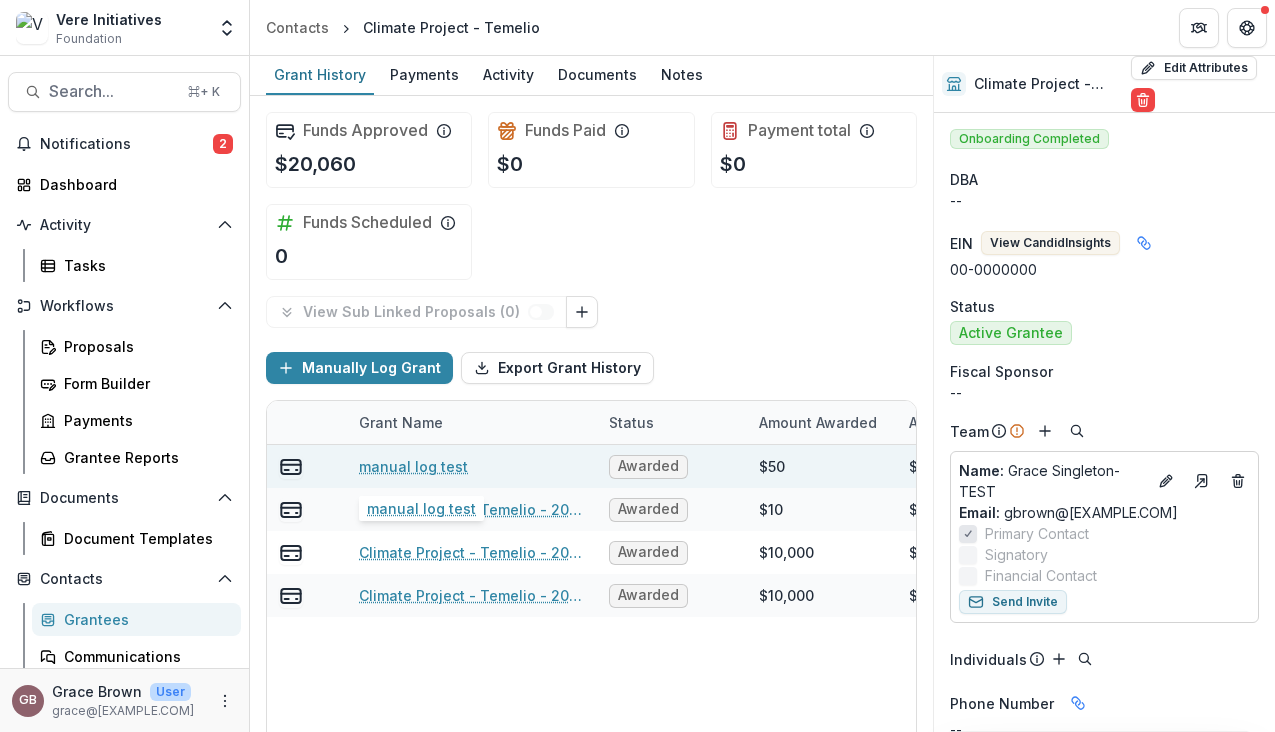 click on "manual log test" at bounding box center (413, 466) 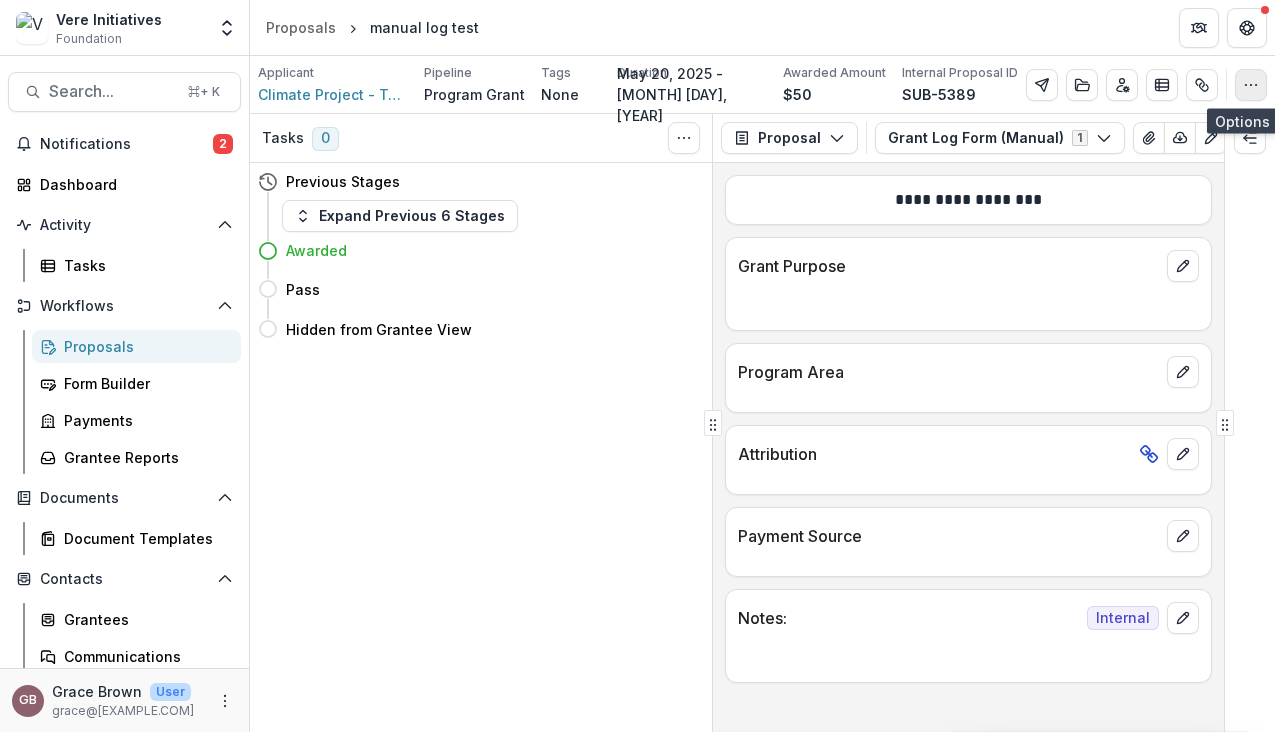 click at bounding box center [1251, 85] 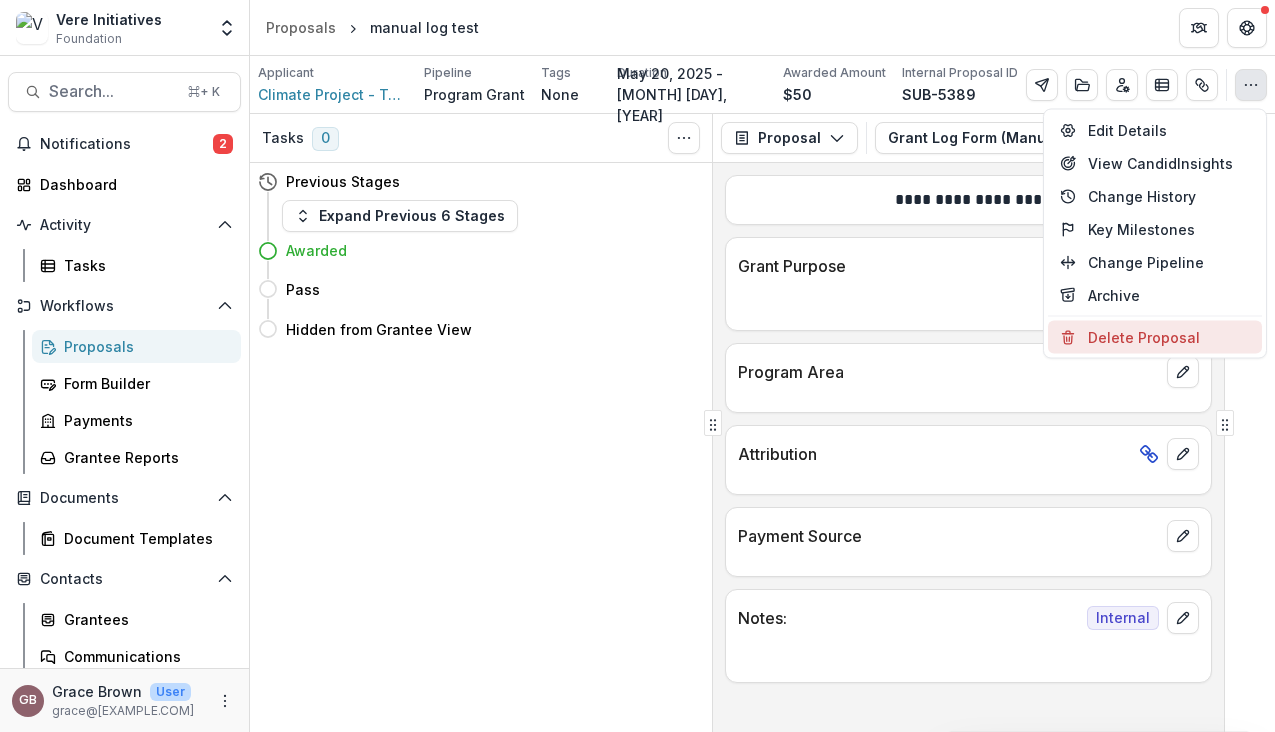 click on "Delete Proposal" at bounding box center [1155, 337] 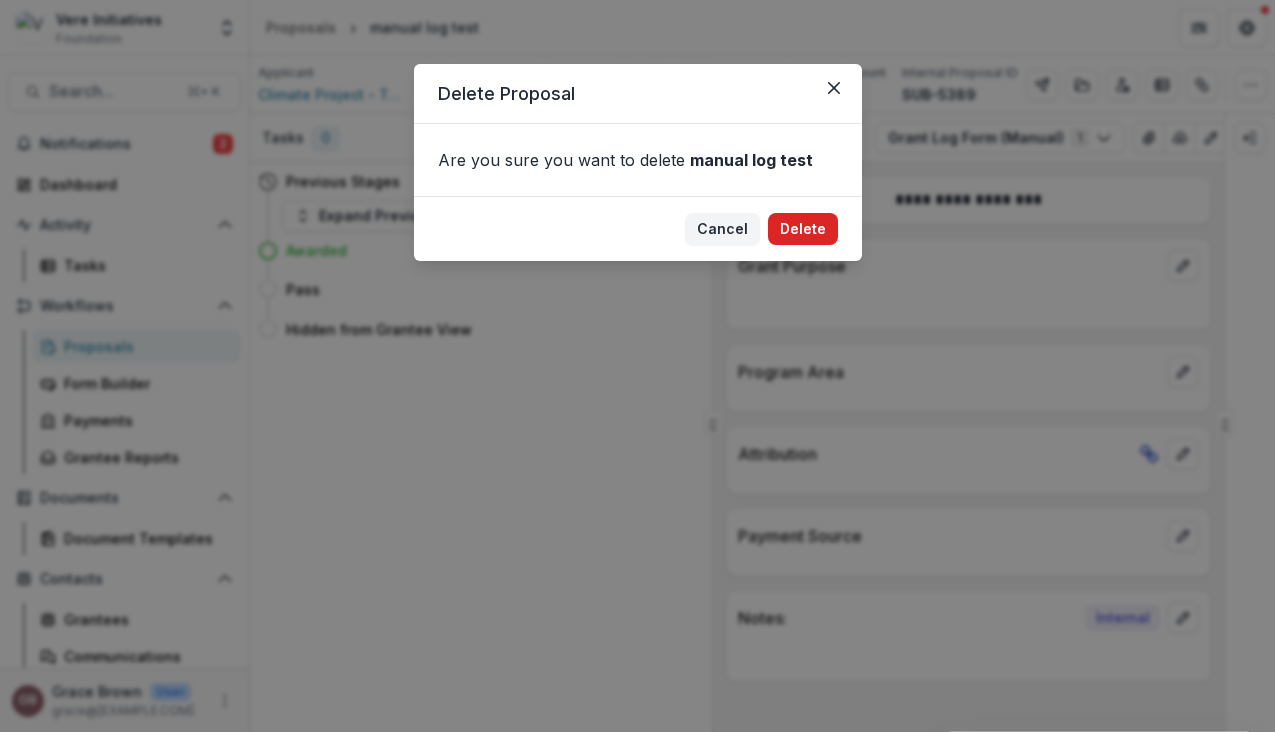 click on "Delete" at bounding box center [803, 229] 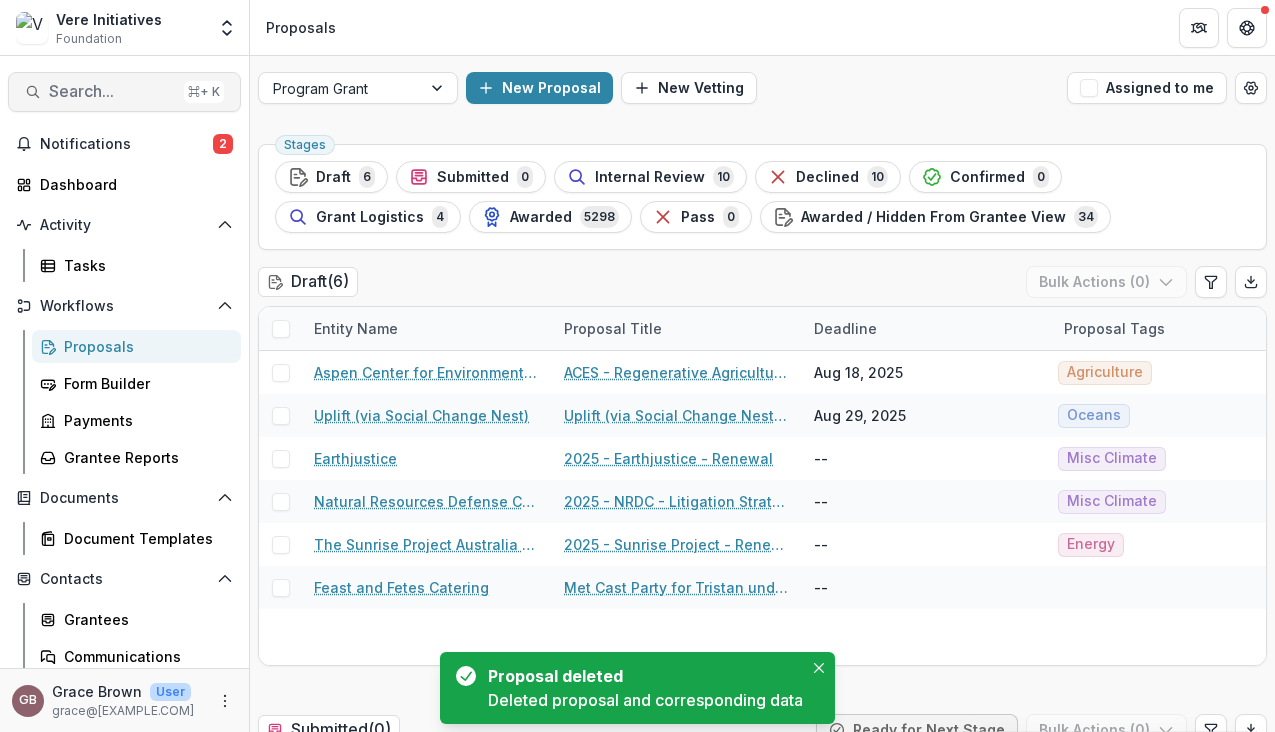 click on "Search... ⌘  + K" at bounding box center [124, 92] 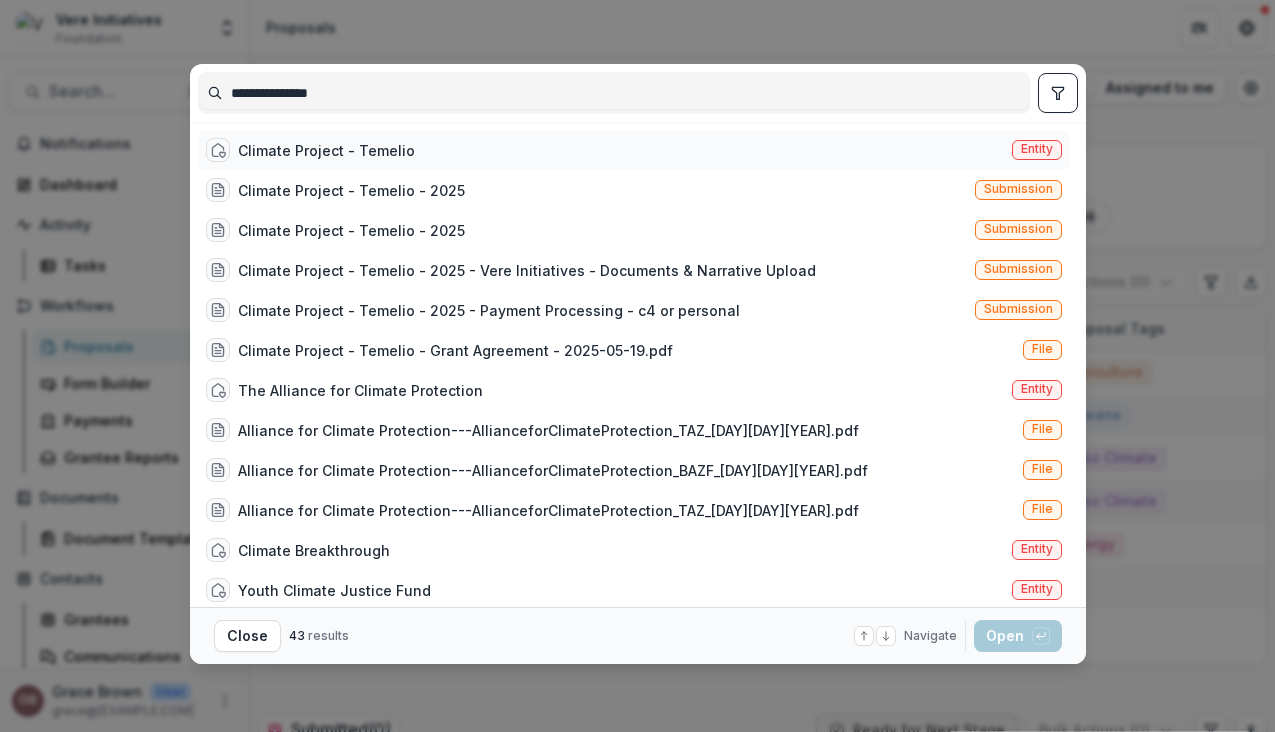 type on "**********" 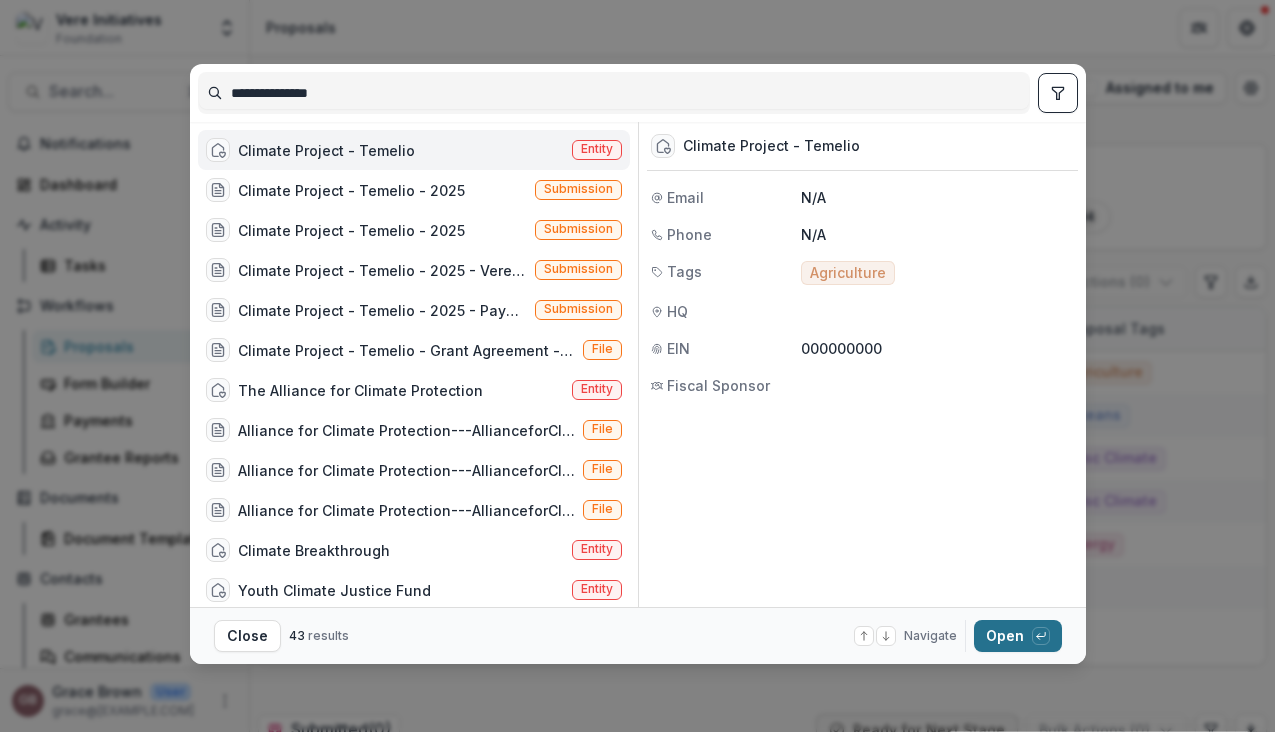 click on "Open with enter key" at bounding box center [1018, 636] 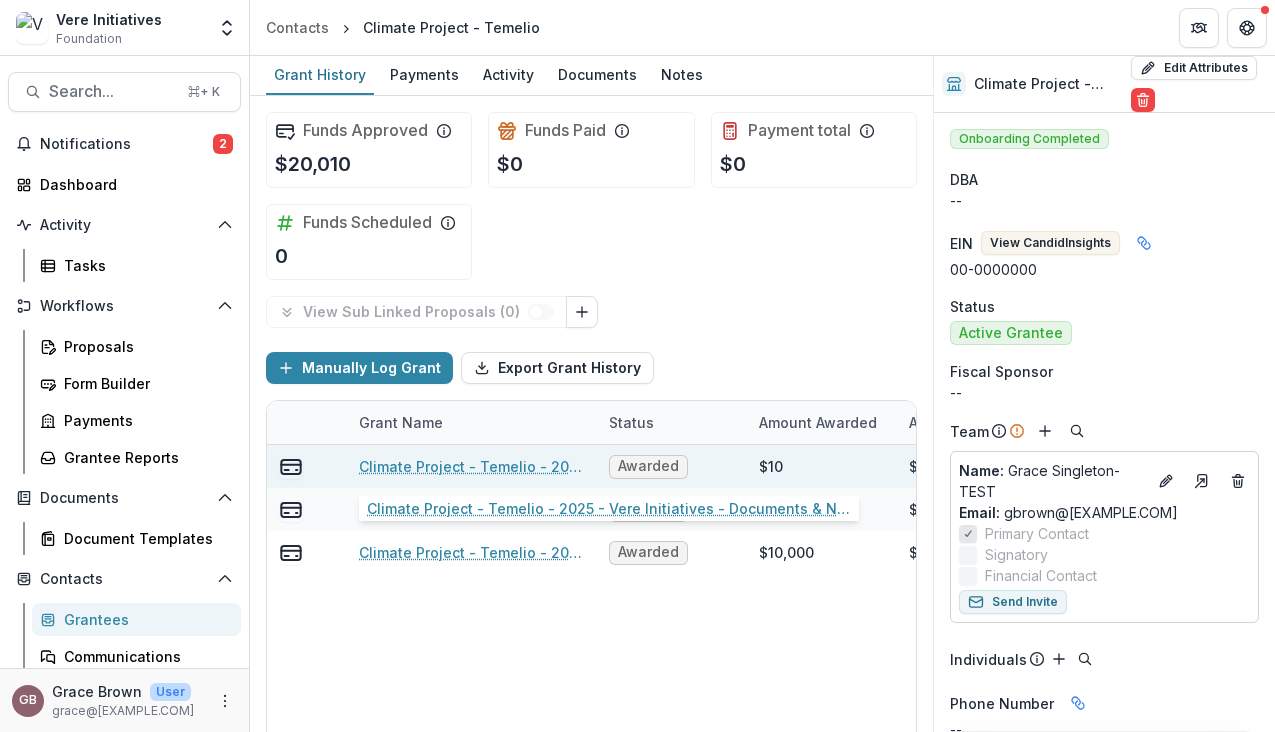 click on "Climate Project - Temelio - 2025 - Vere Initiatives - Documents & Narrative Upload" at bounding box center (472, 466) 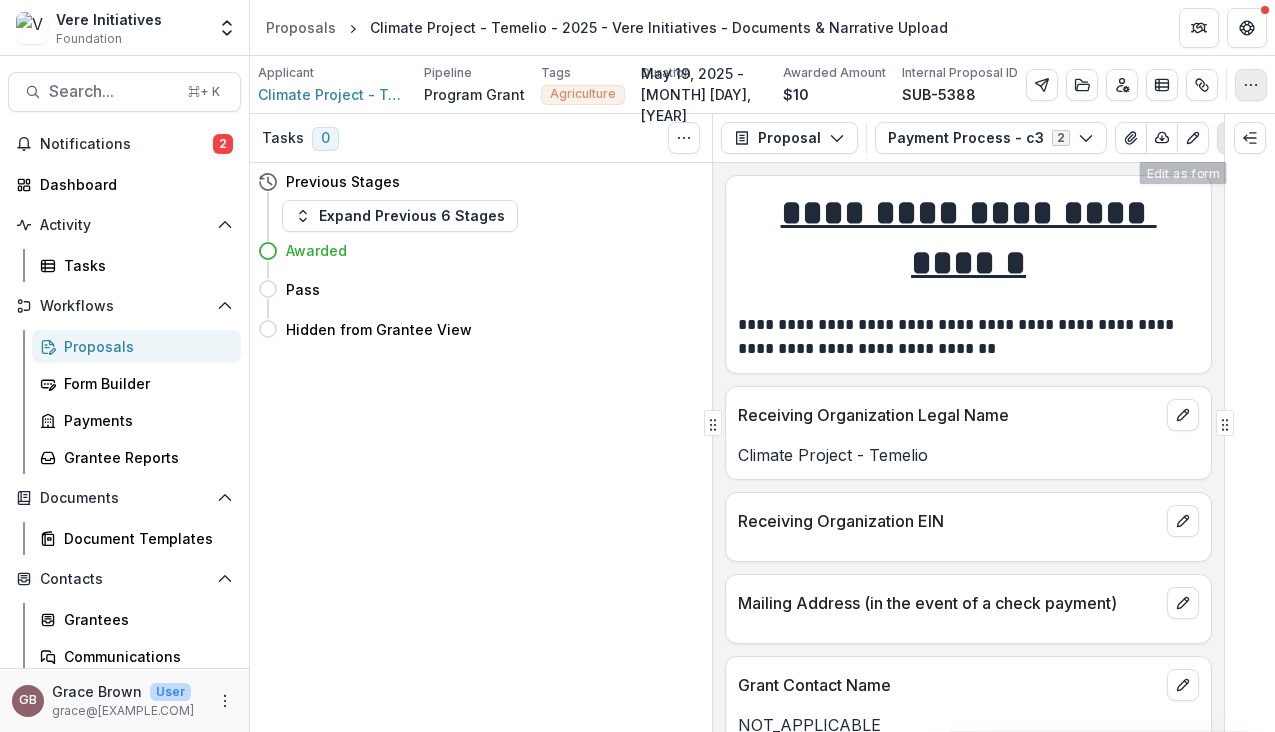 click 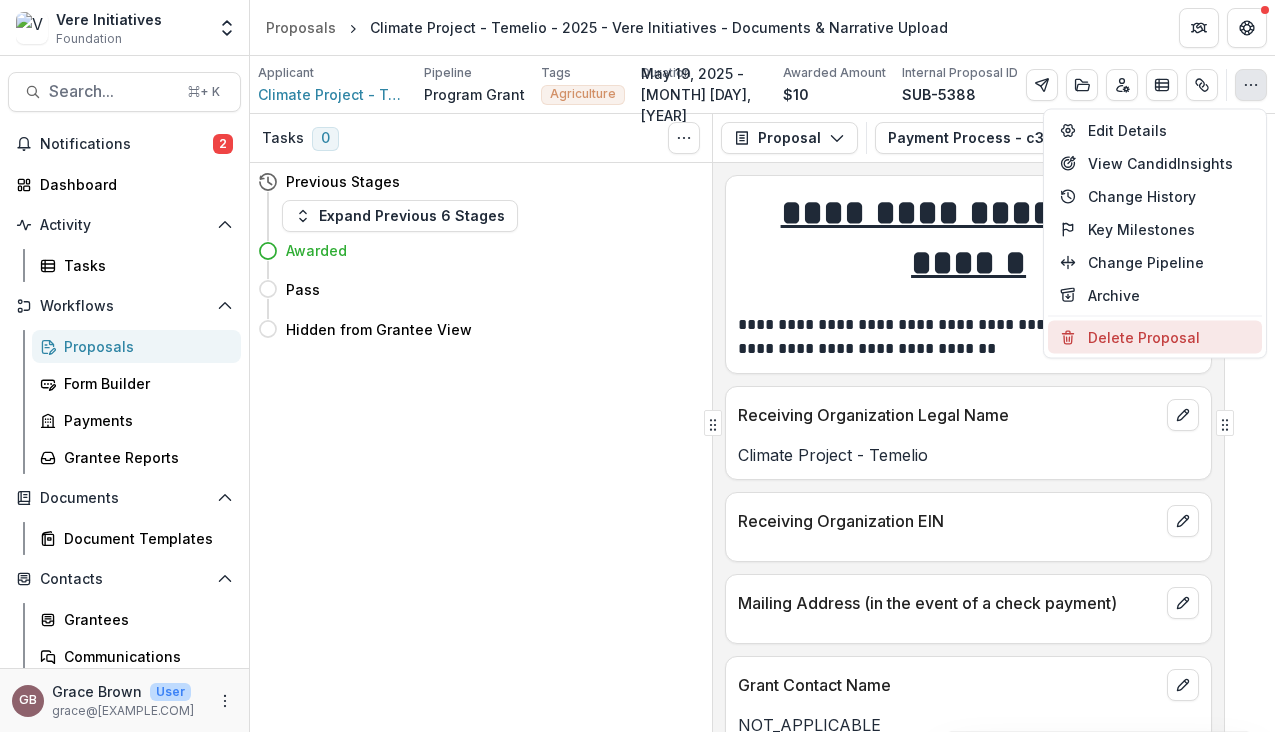 click on "Delete Proposal" at bounding box center (1155, 337) 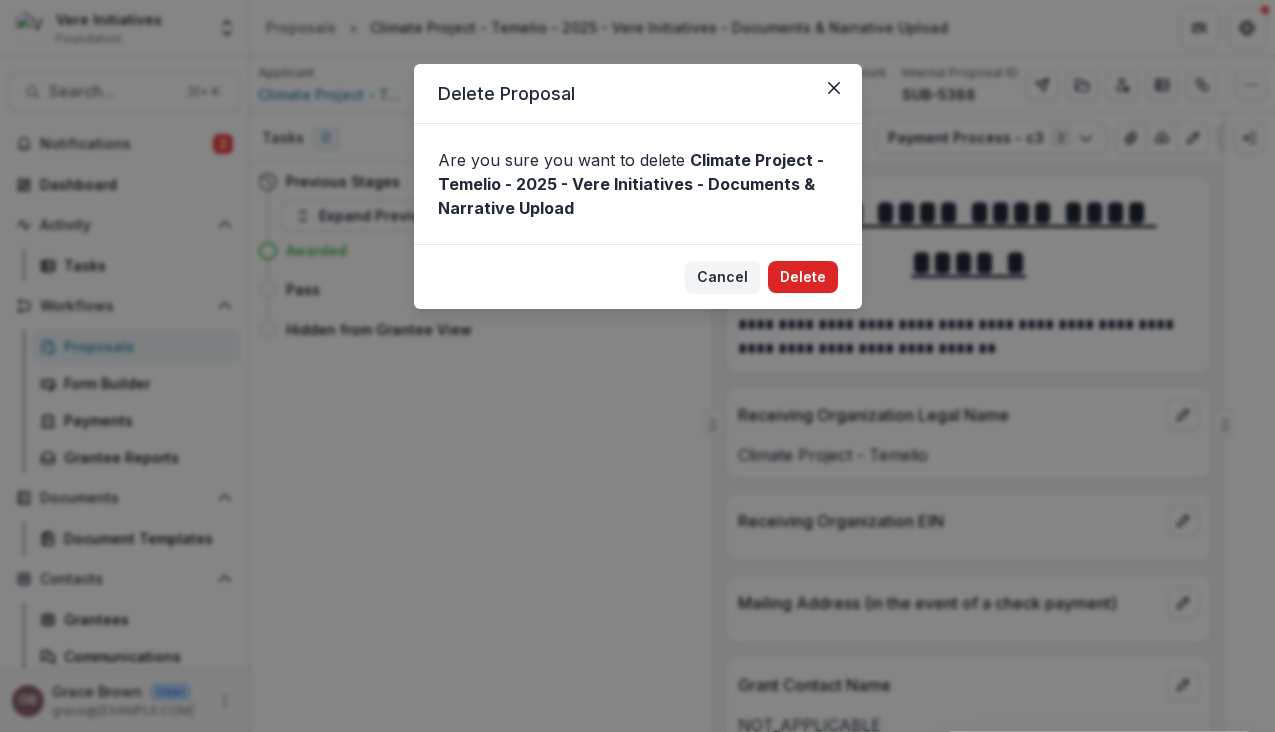 click on "Delete" at bounding box center [803, 277] 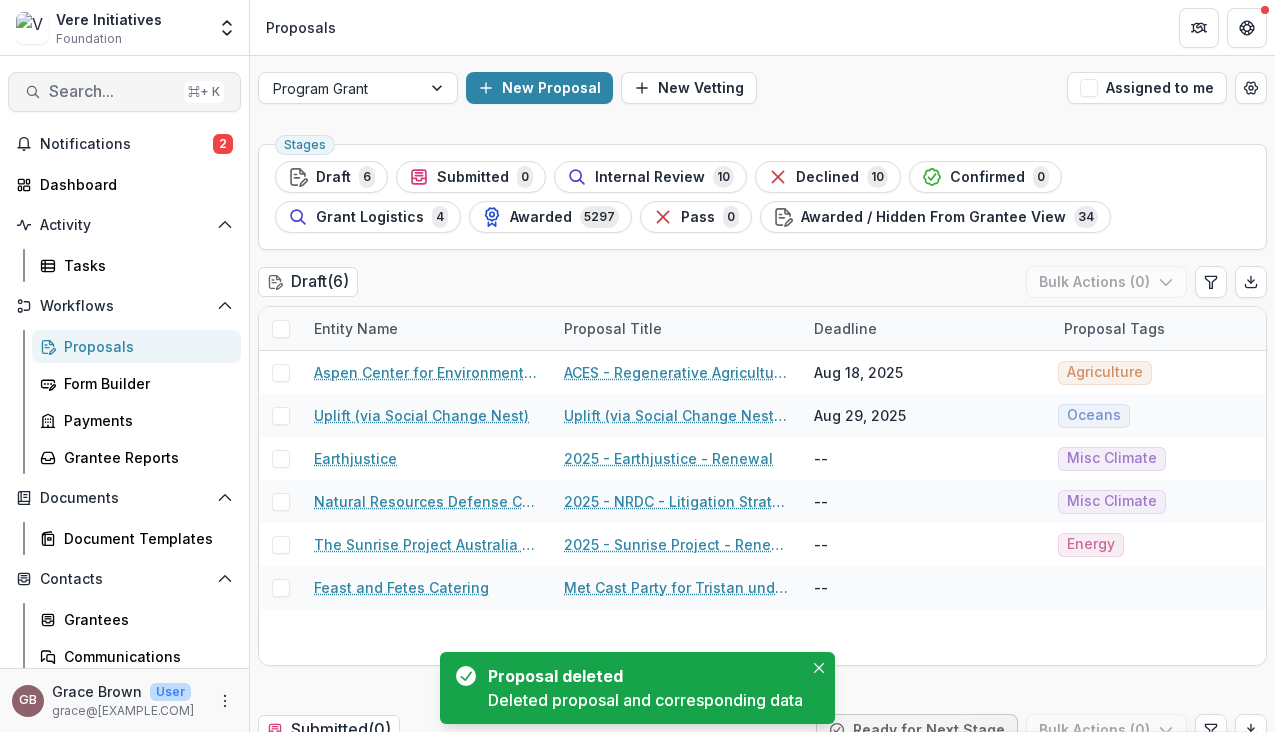 click on "Search..." at bounding box center (112, 91) 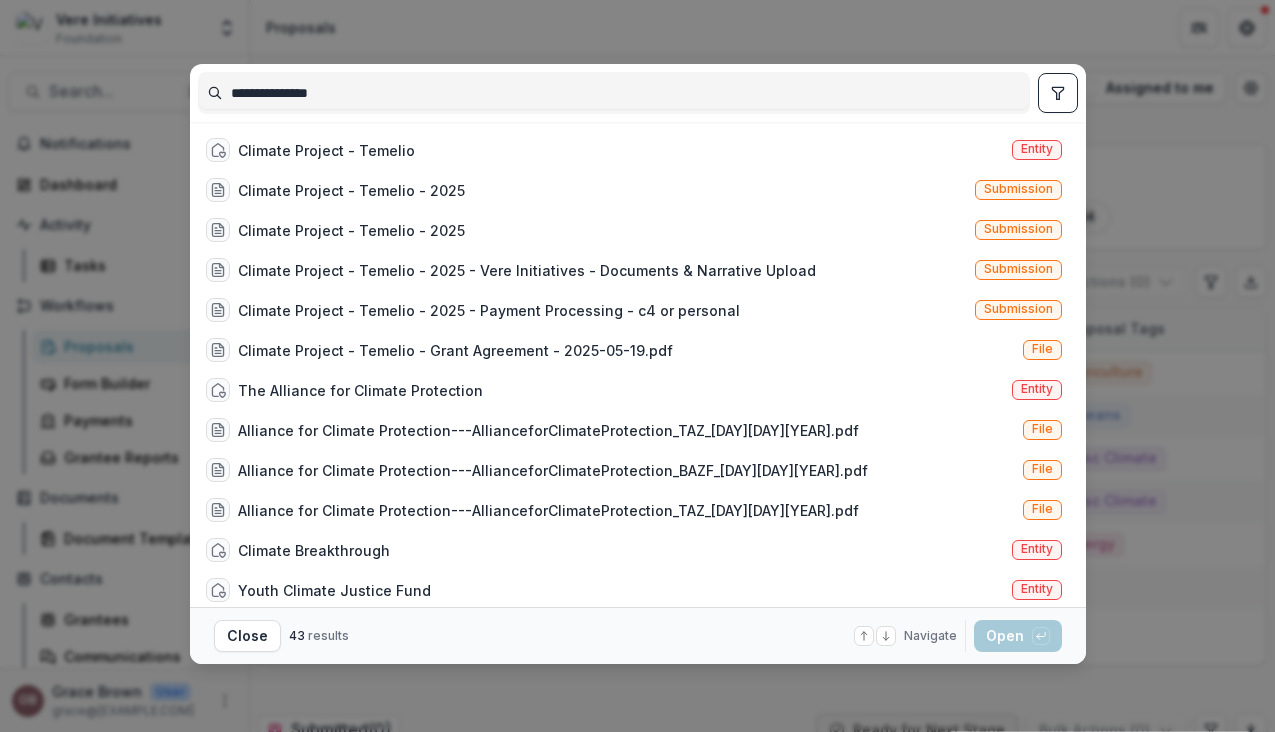 type on "**********" 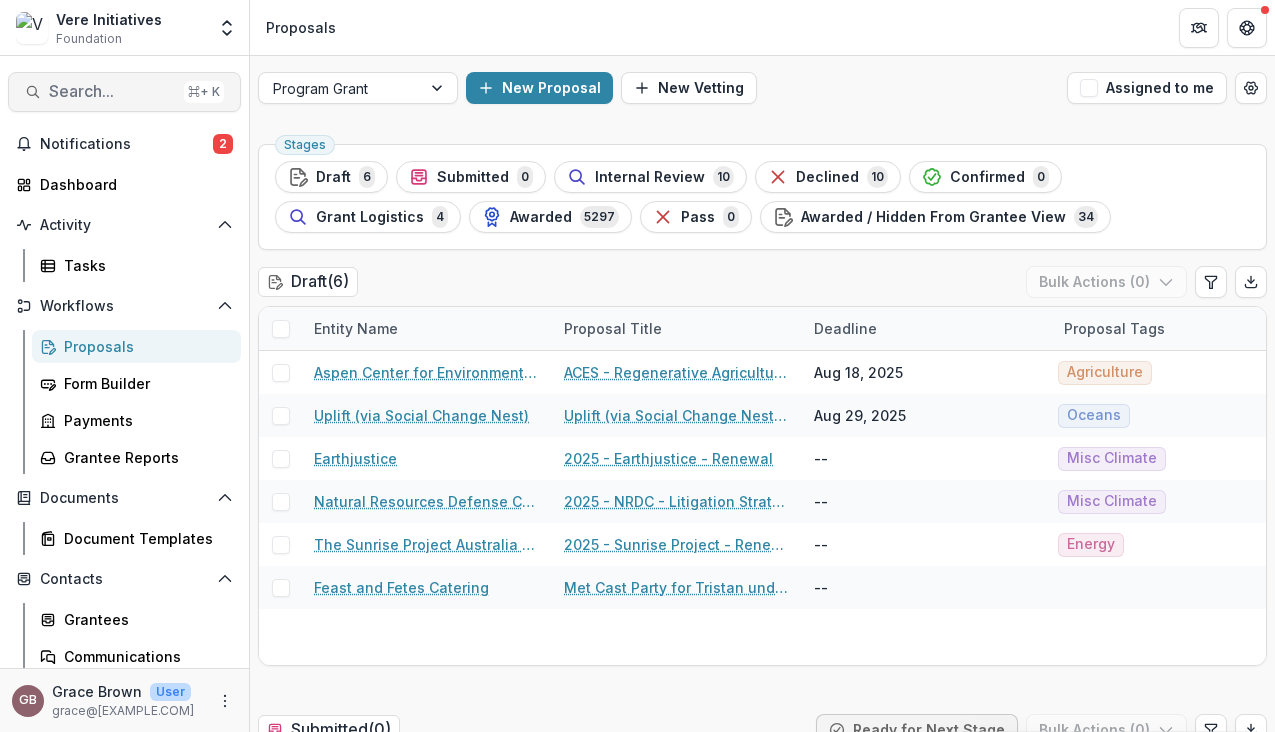 click on "Search... ⌘  + K" at bounding box center [124, 92] 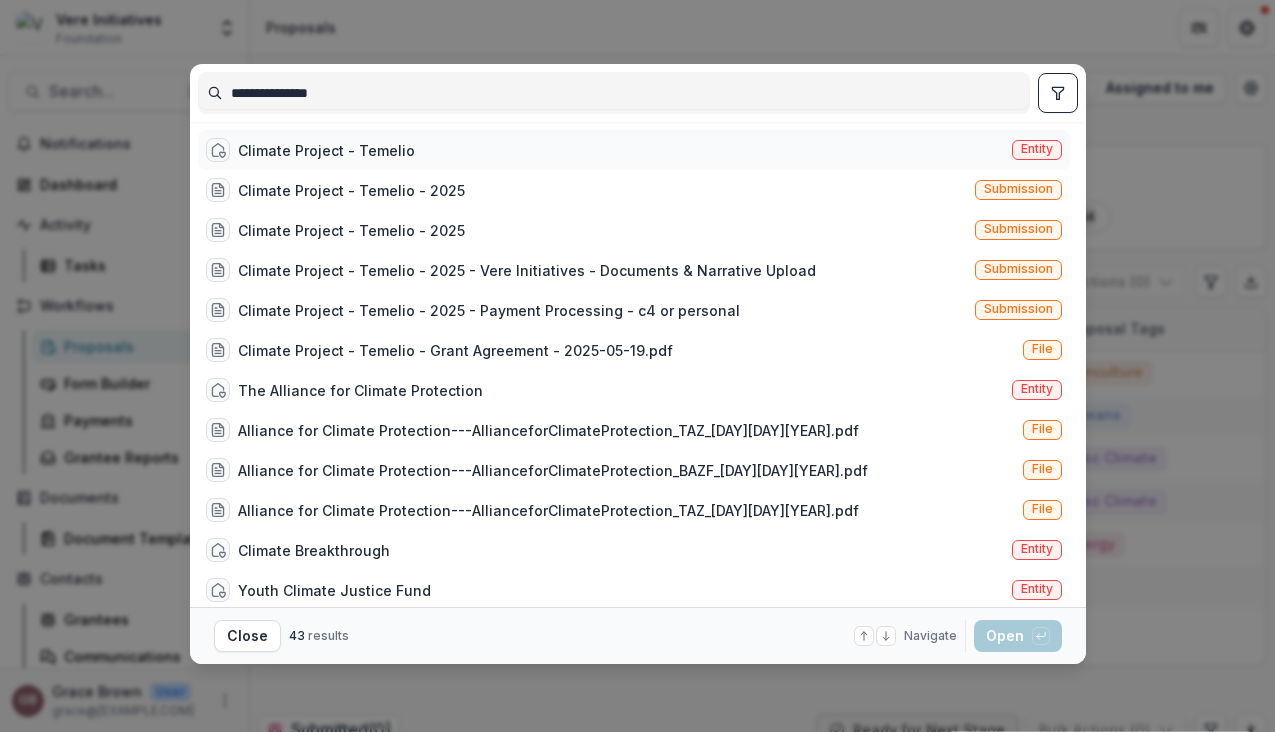 click on "Climate Project - Temelio Entity" at bounding box center (634, 150) 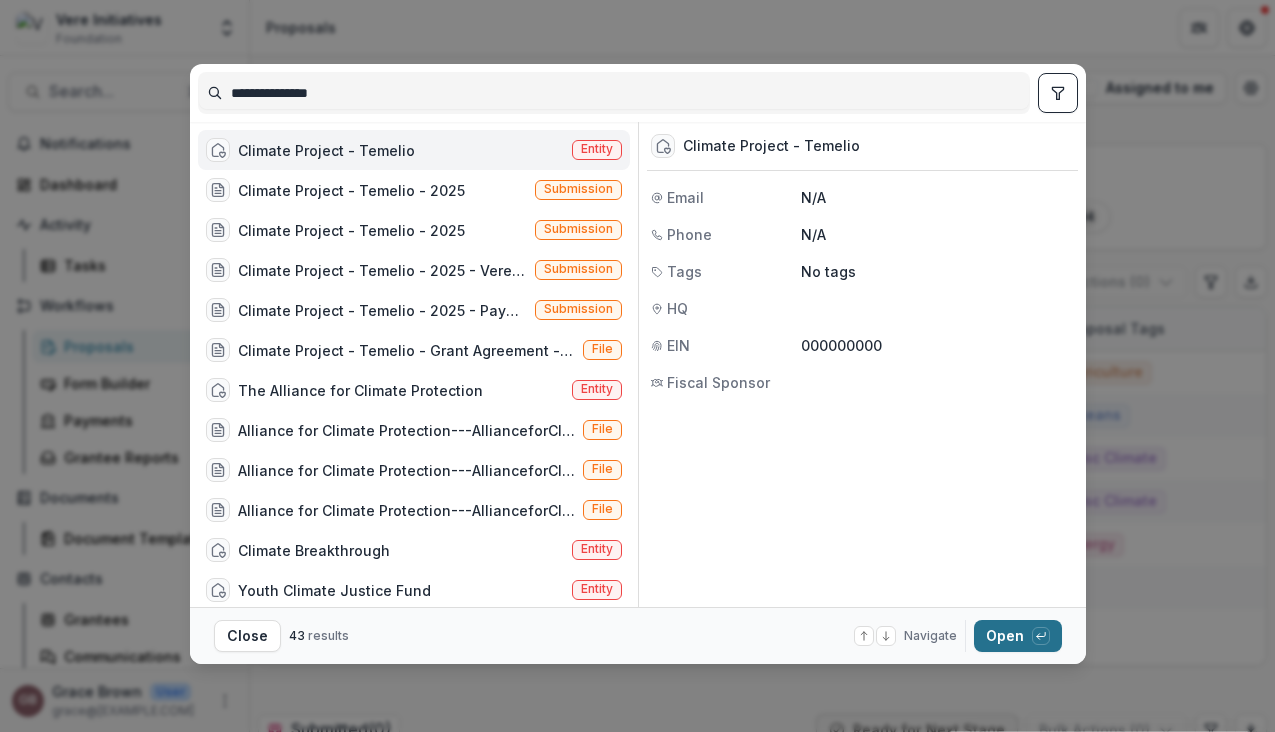 click on "Open with enter key" at bounding box center [1018, 636] 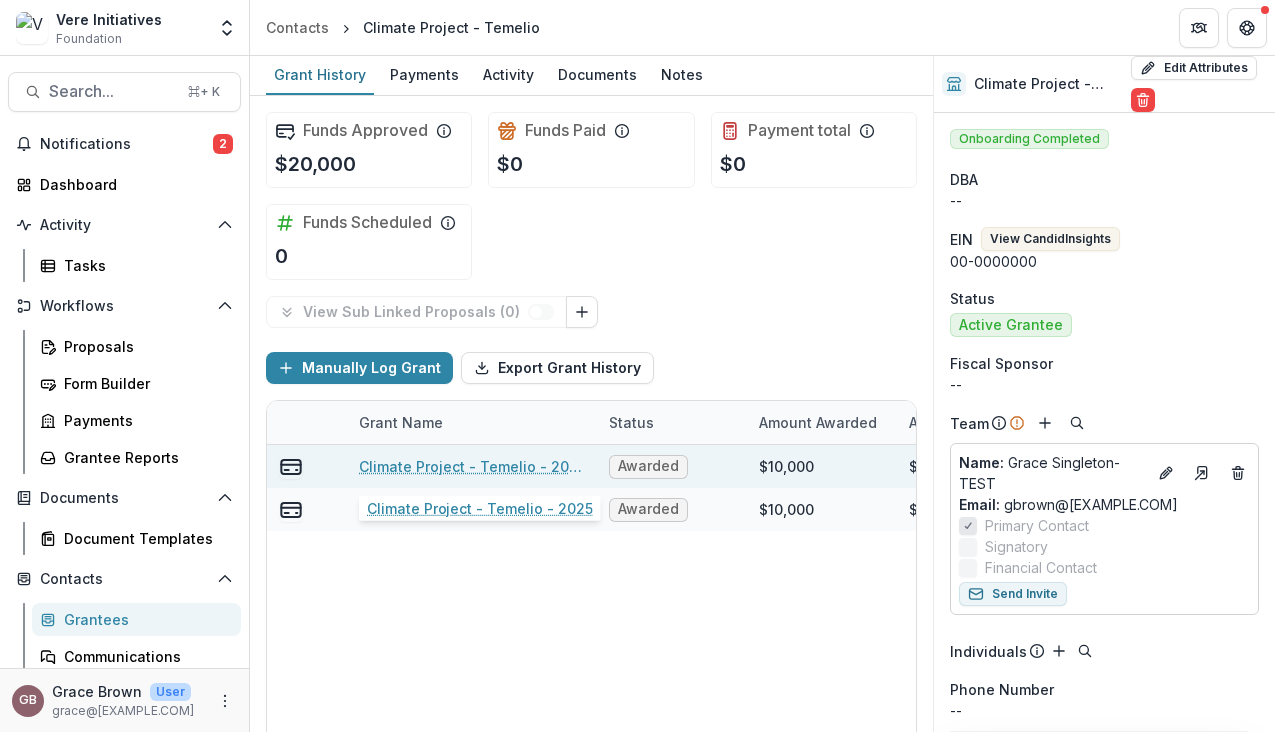 click on "Climate Project - Temelio - 2025" at bounding box center (472, 466) 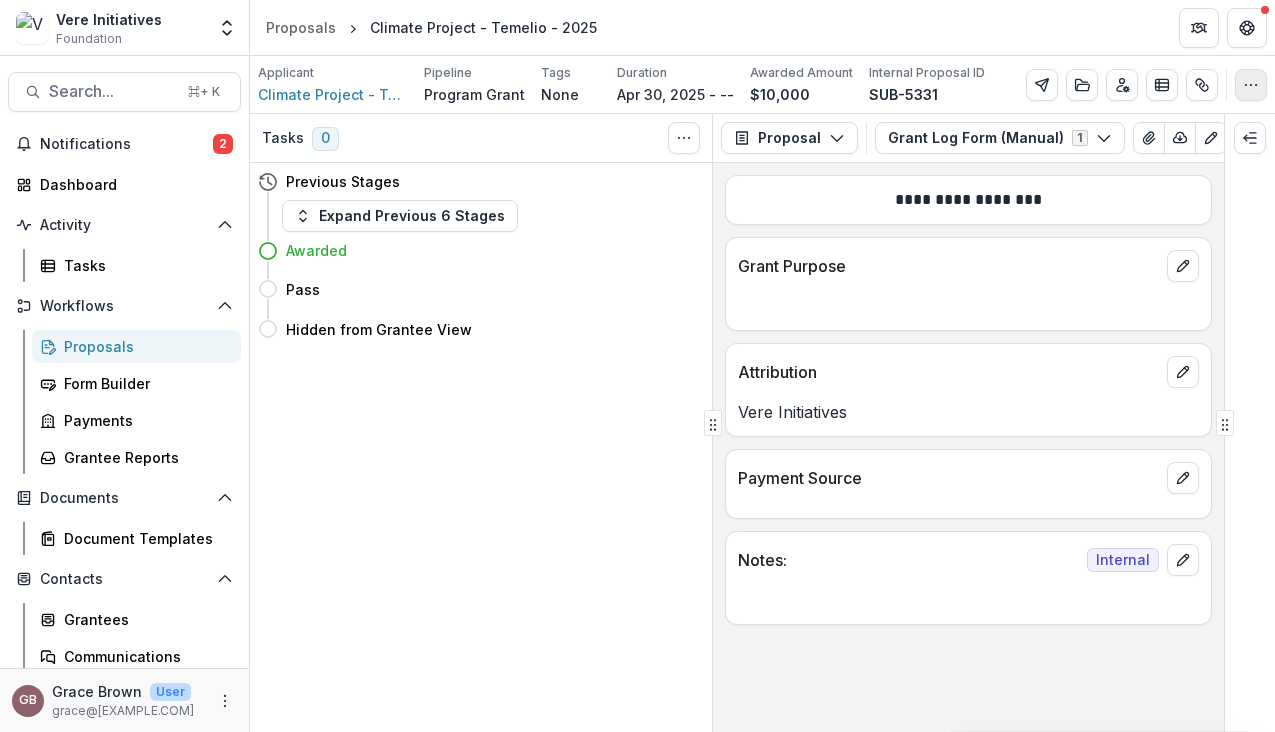 click at bounding box center [1251, 85] 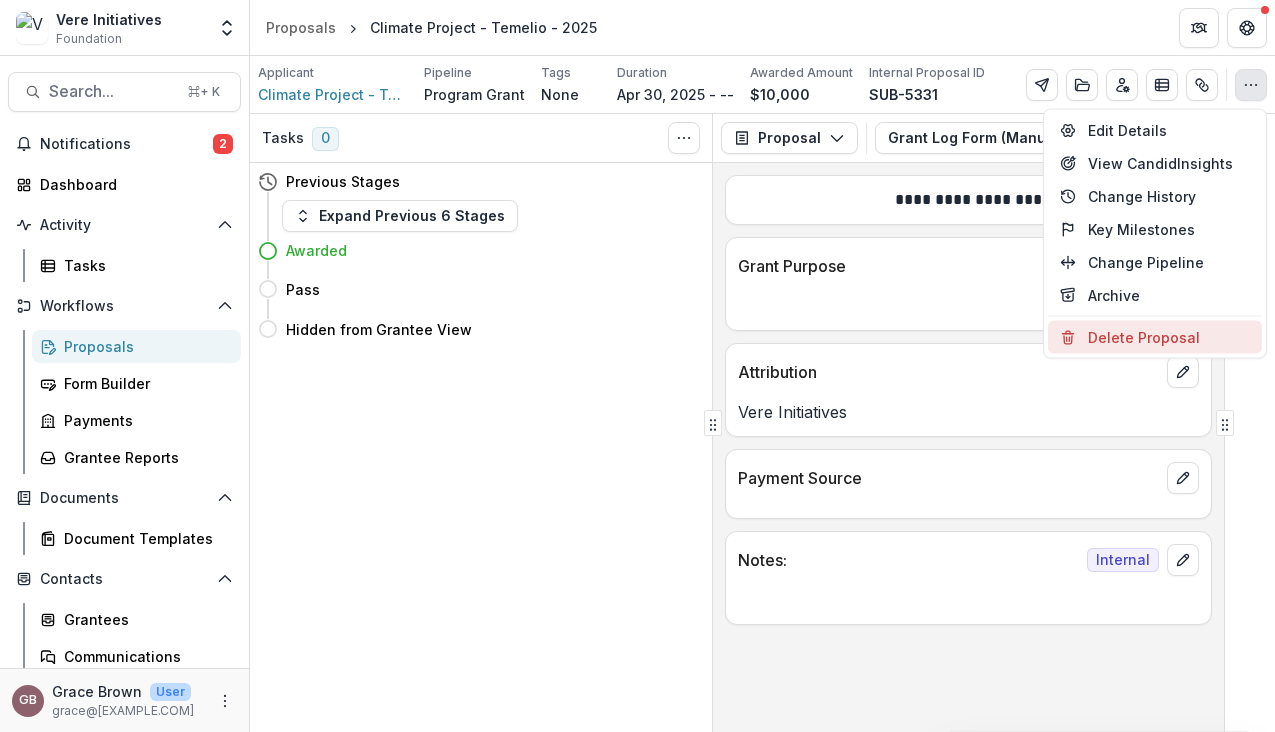 click on "Delete Proposal" at bounding box center [1155, 337] 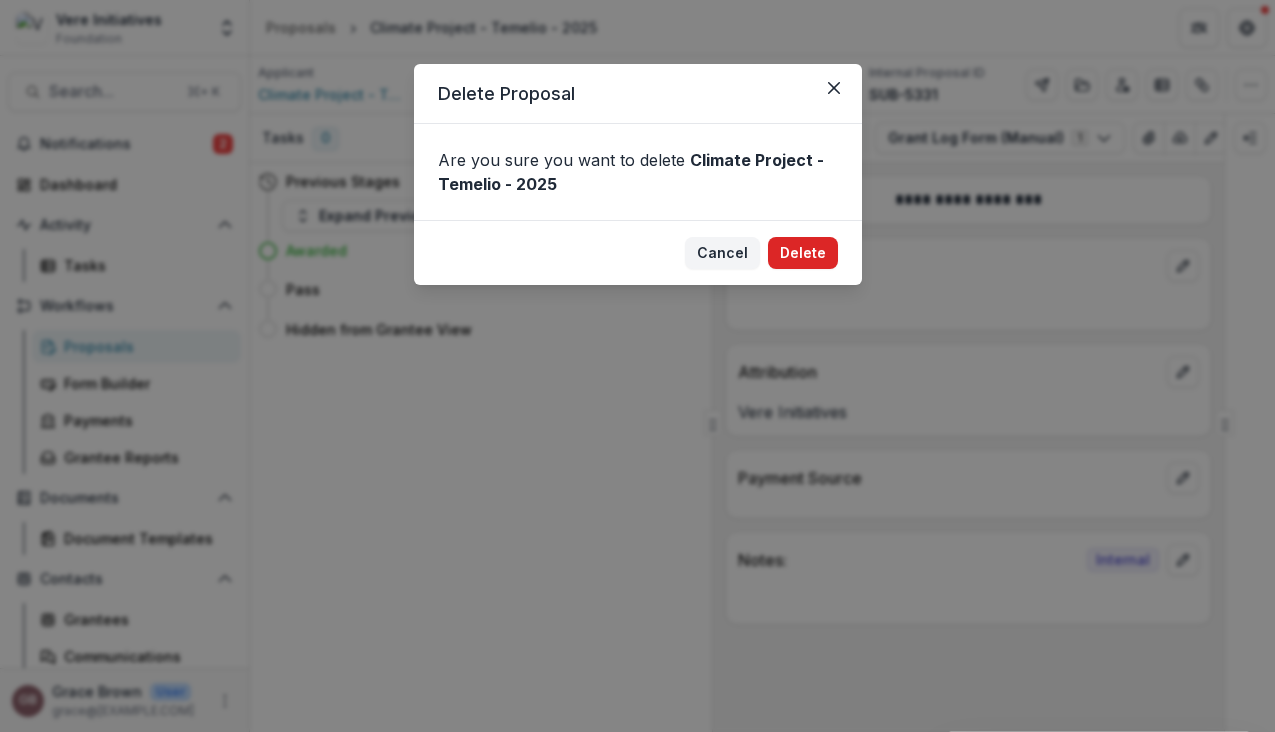 click on "Delete" at bounding box center [803, 253] 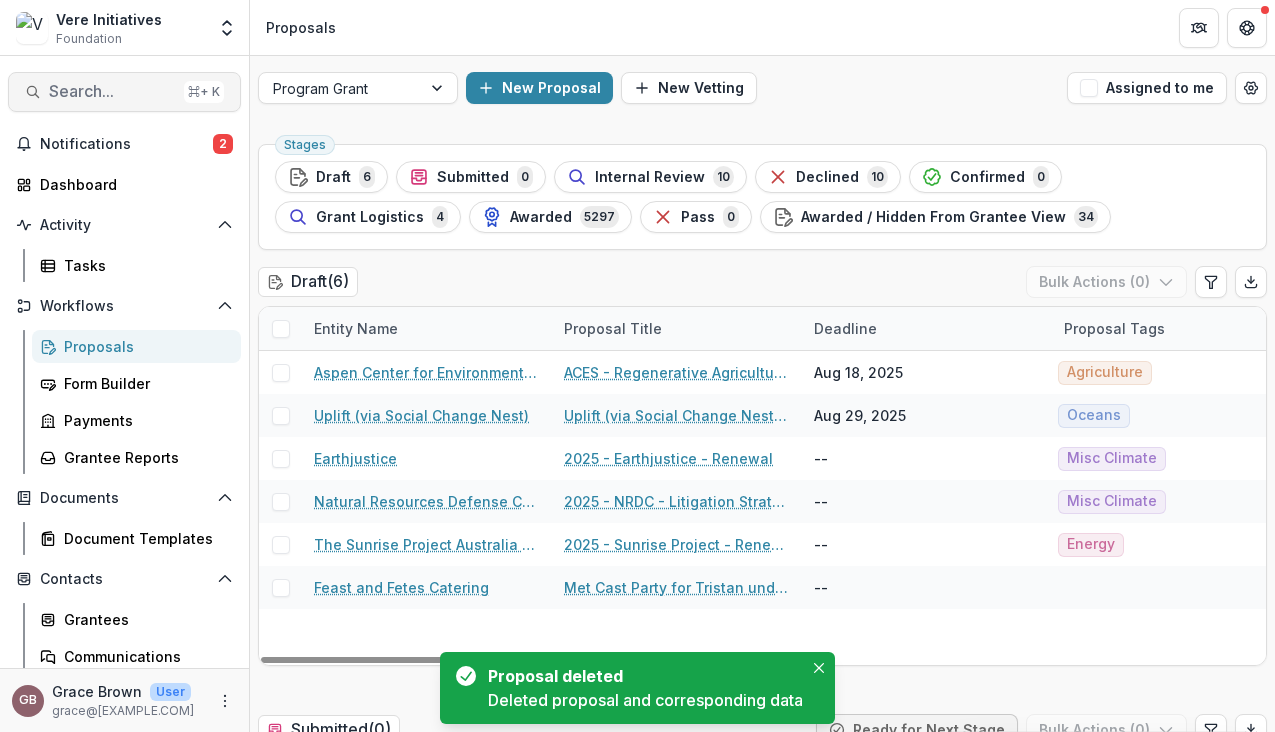 click on "Search..." at bounding box center (112, 91) 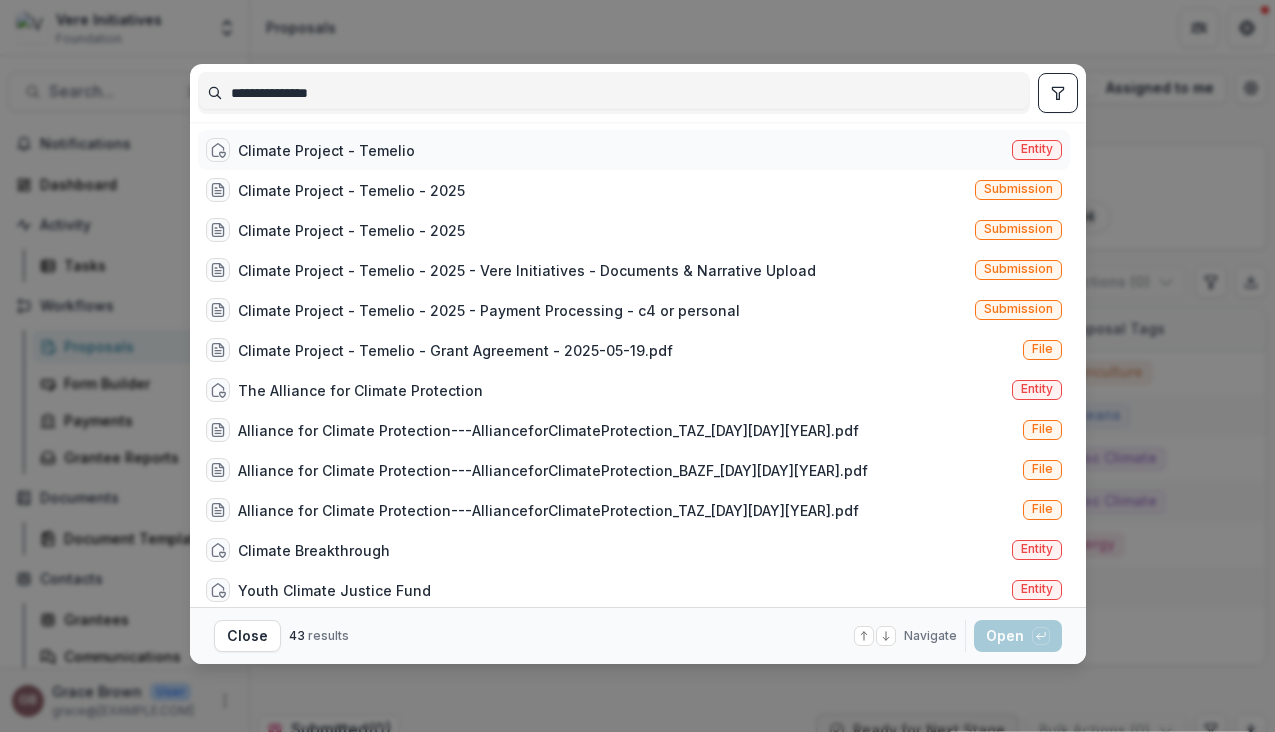 type on "**********" 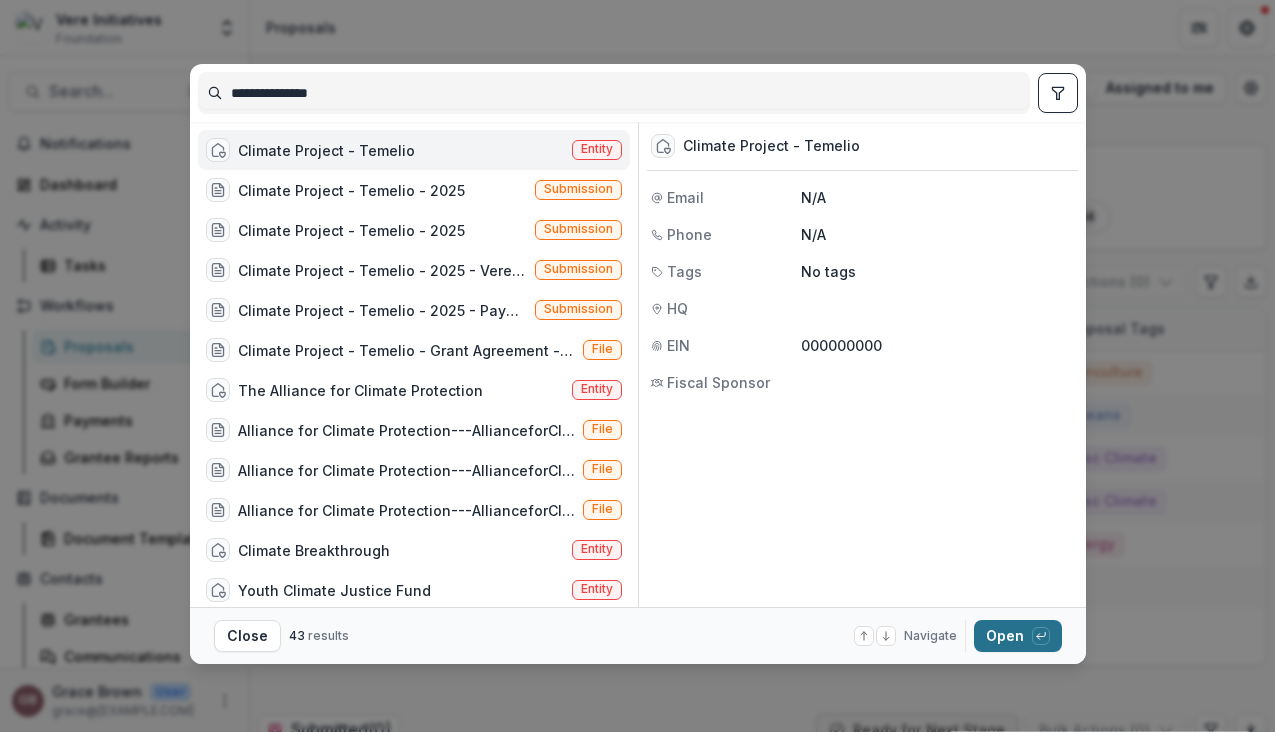 click on "Open with enter key" at bounding box center (1018, 636) 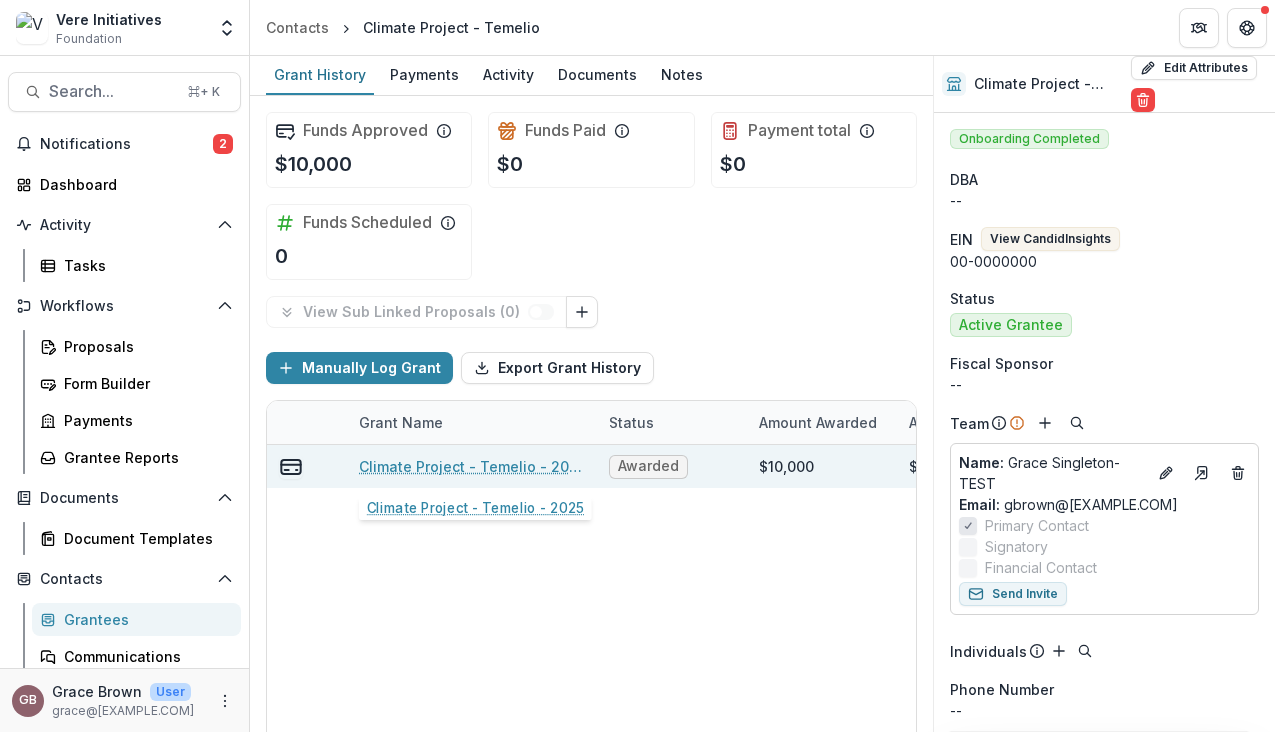 click on "Climate Project - Temelio - 2025" at bounding box center (472, 466) 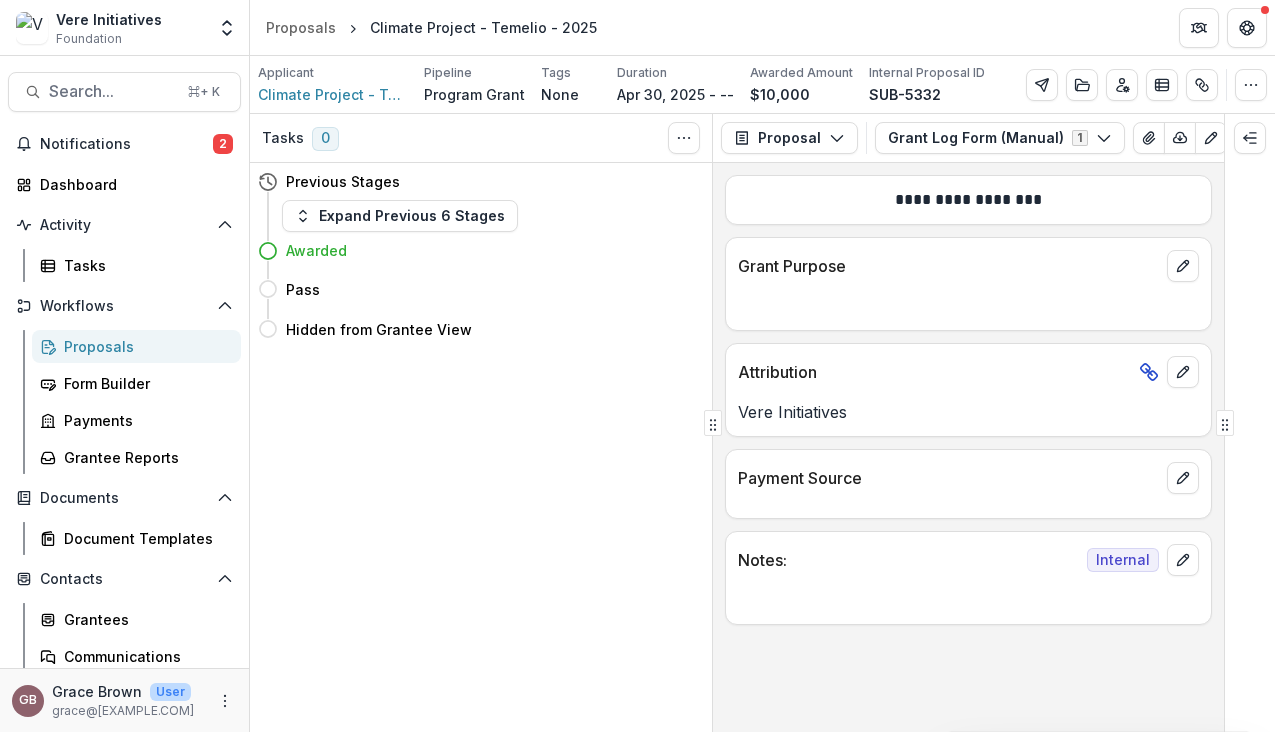 click on "Applicant Climate Project - Temelio Pipeline Program Grant Tags None All tags Duration [MONTH] [DAY], [YEAR]   -   -- Awarded Amount $10,000 Internal Proposal ID SUB-5332 Edit Details View Candid  Insights Change History Key Milestones Change Pipeline Archive Delete Proposal" at bounding box center (762, 85) 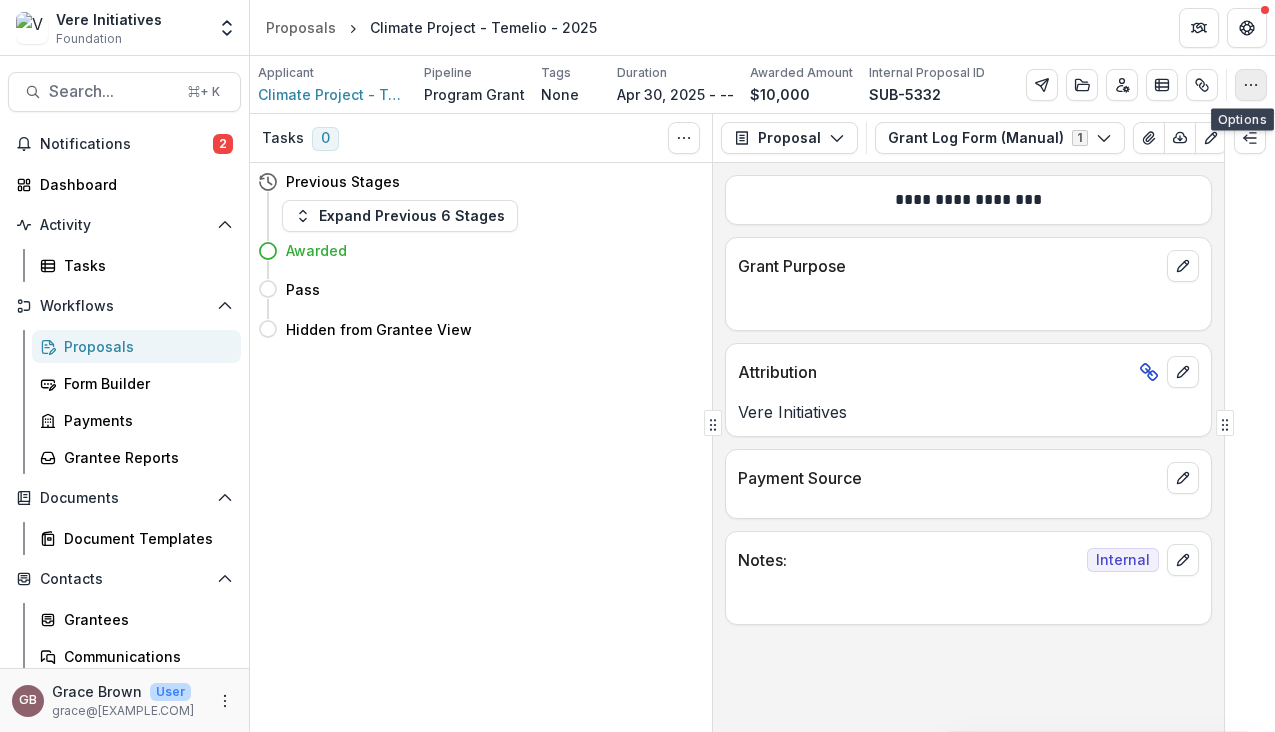 click at bounding box center [1251, 85] 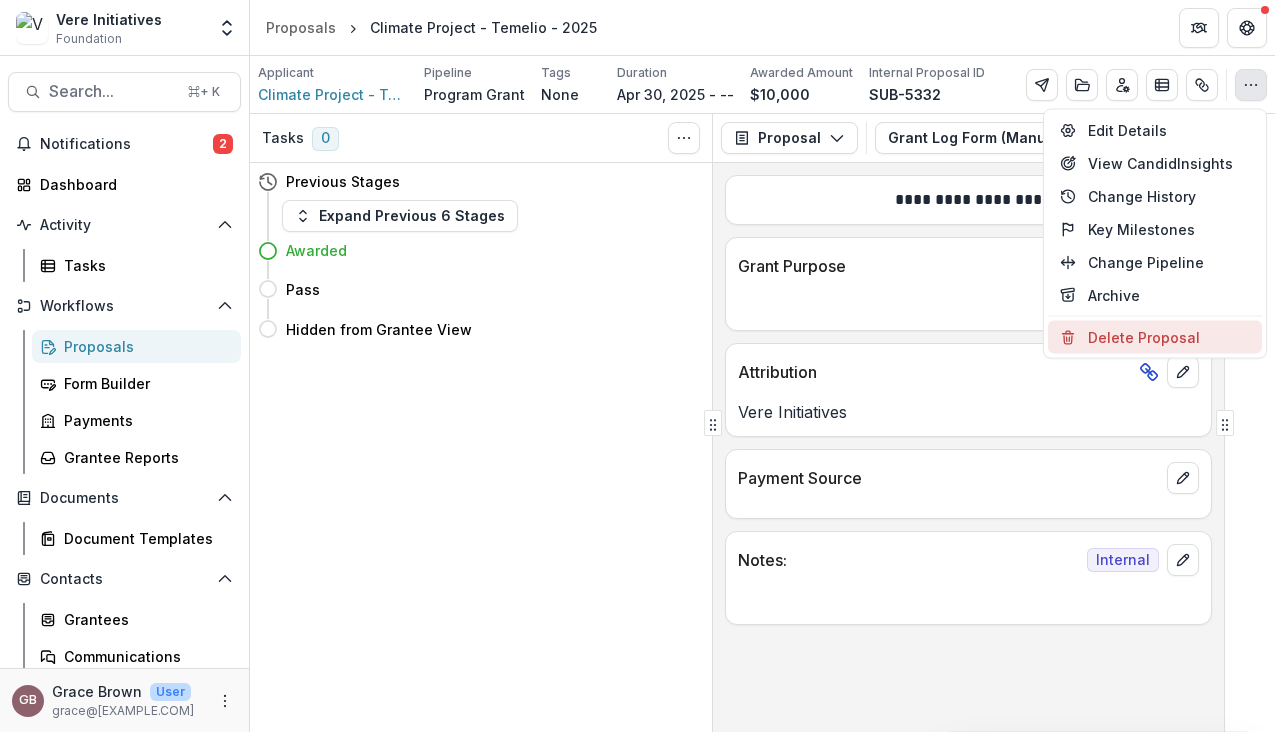 click on "Delete Proposal" at bounding box center [1155, 337] 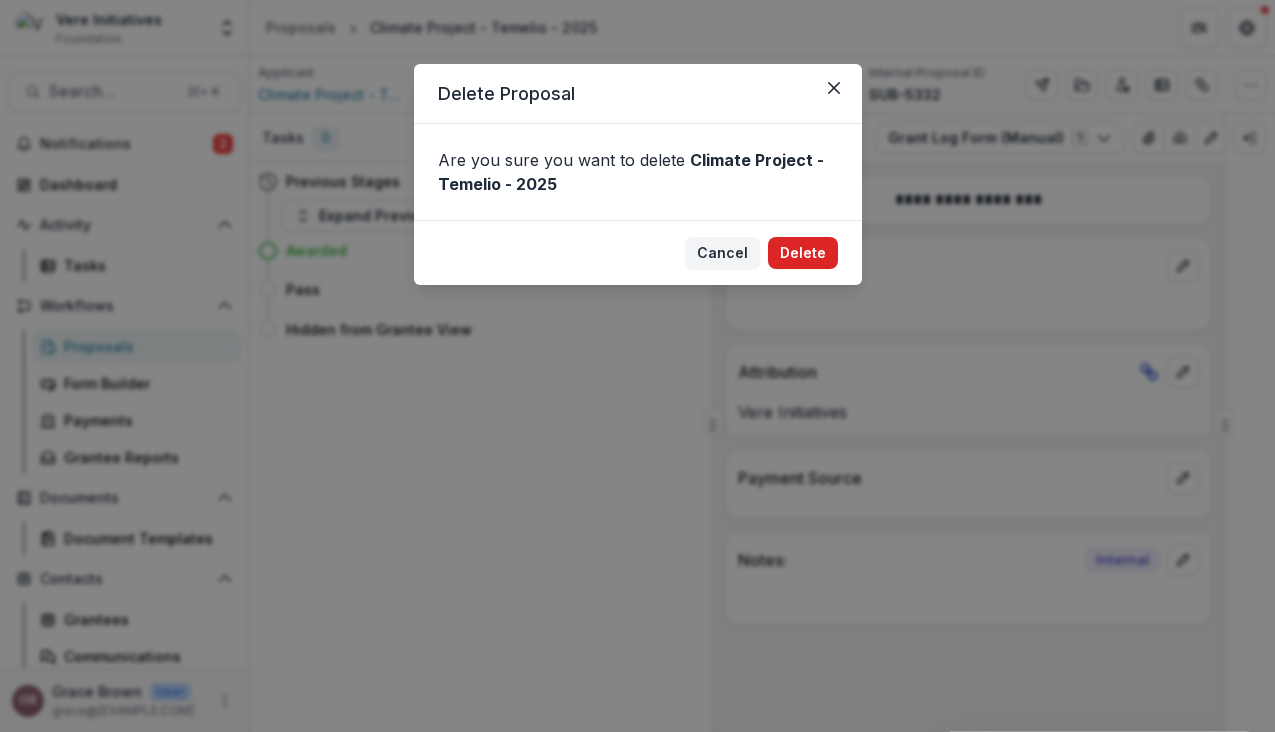 click on "Delete" at bounding box center (803, 253) 